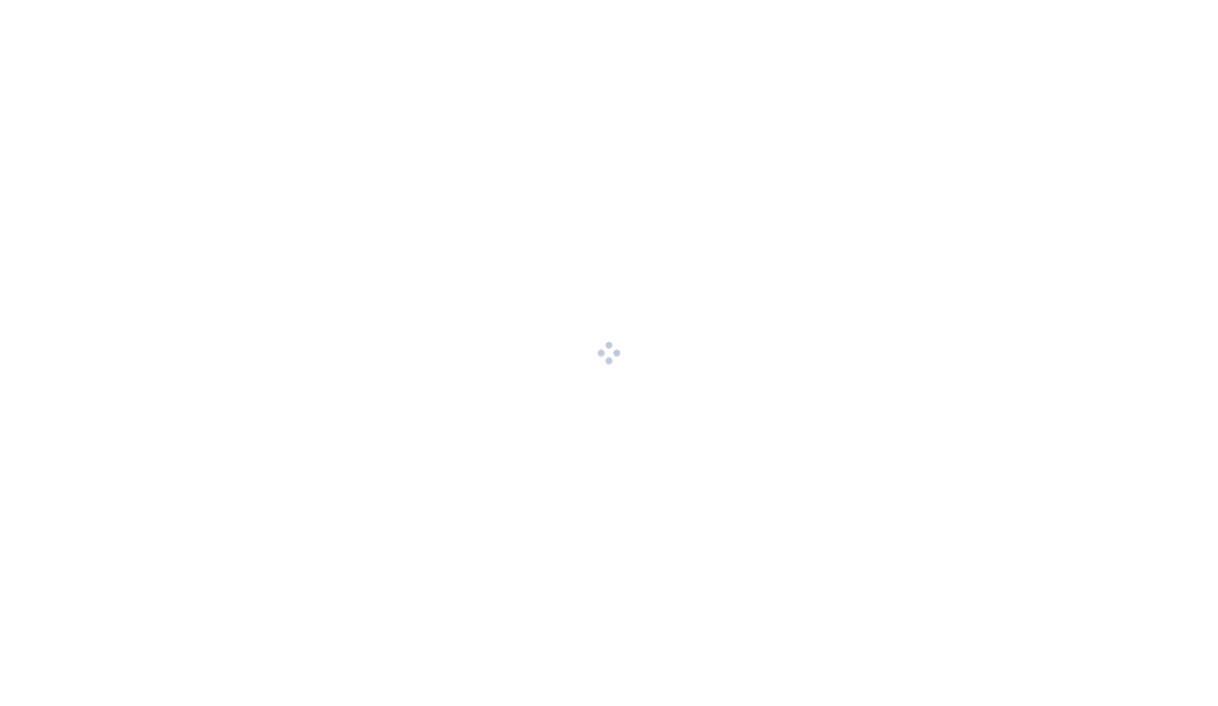 scroll, scrollTop: 0, scrollLeft: 0, axis: both 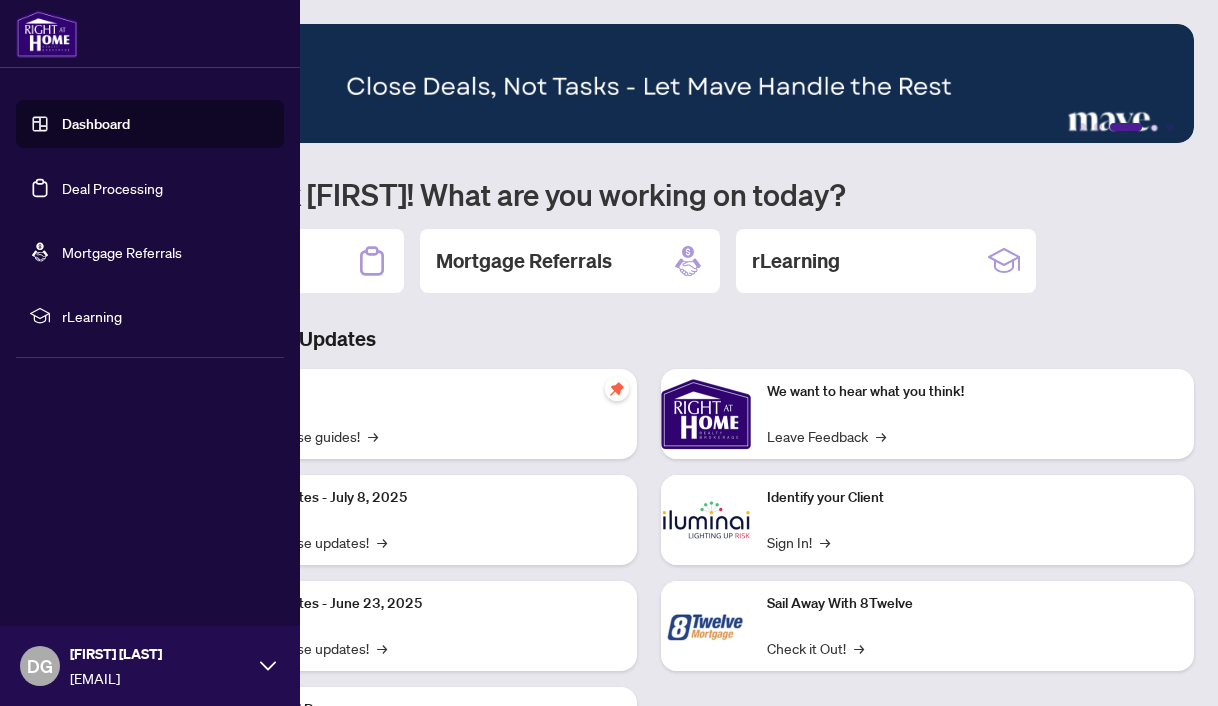 click on "Deal Processing" at bounding box center (112, 188) 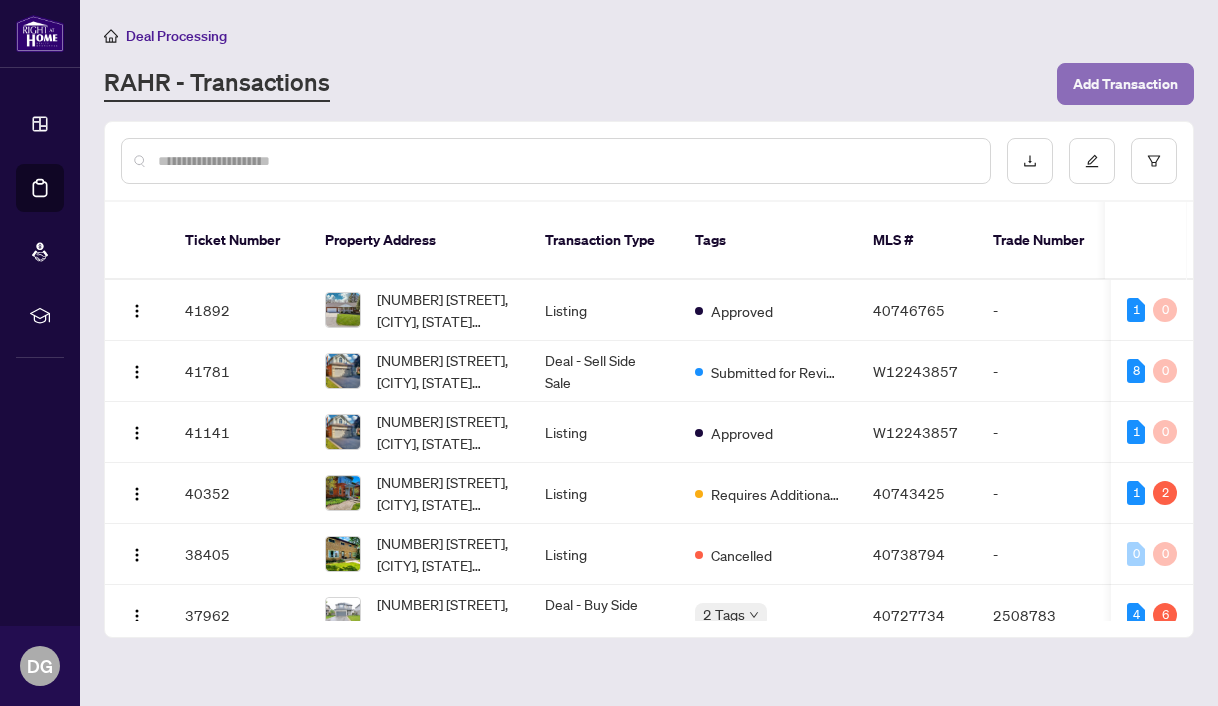 click on "Add Transaction" at bounding box center (1125, 84) 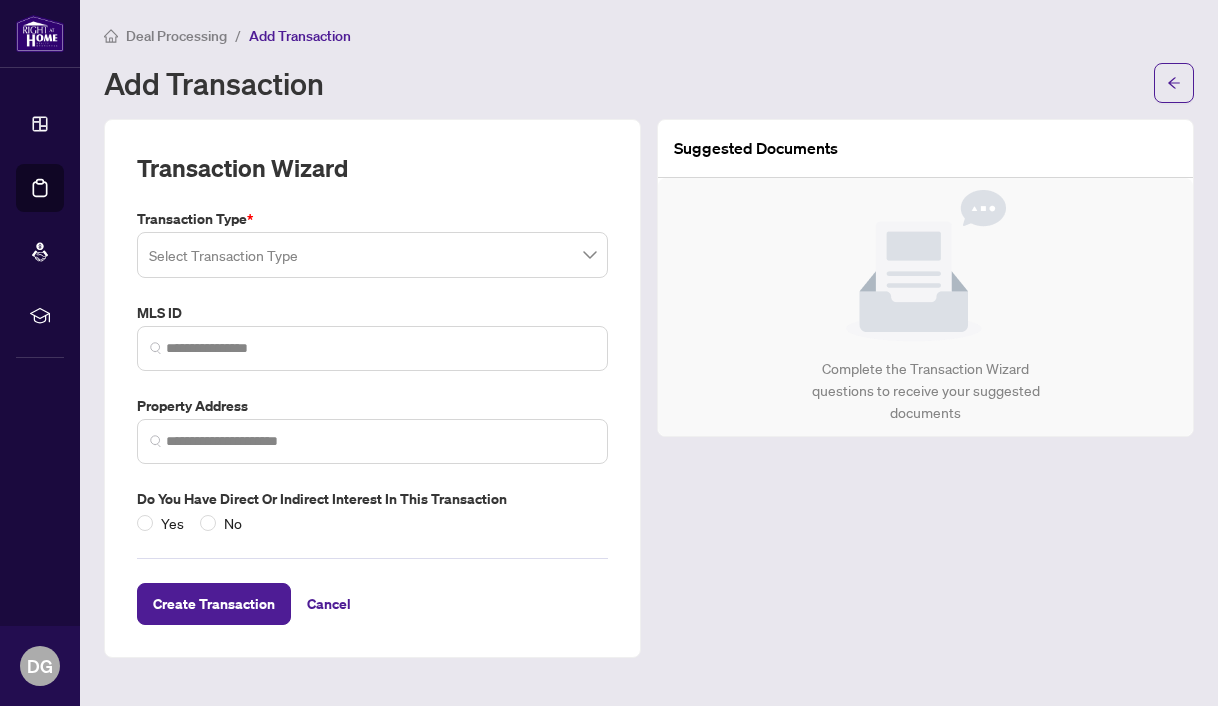 click at bounding box center (372, 255) 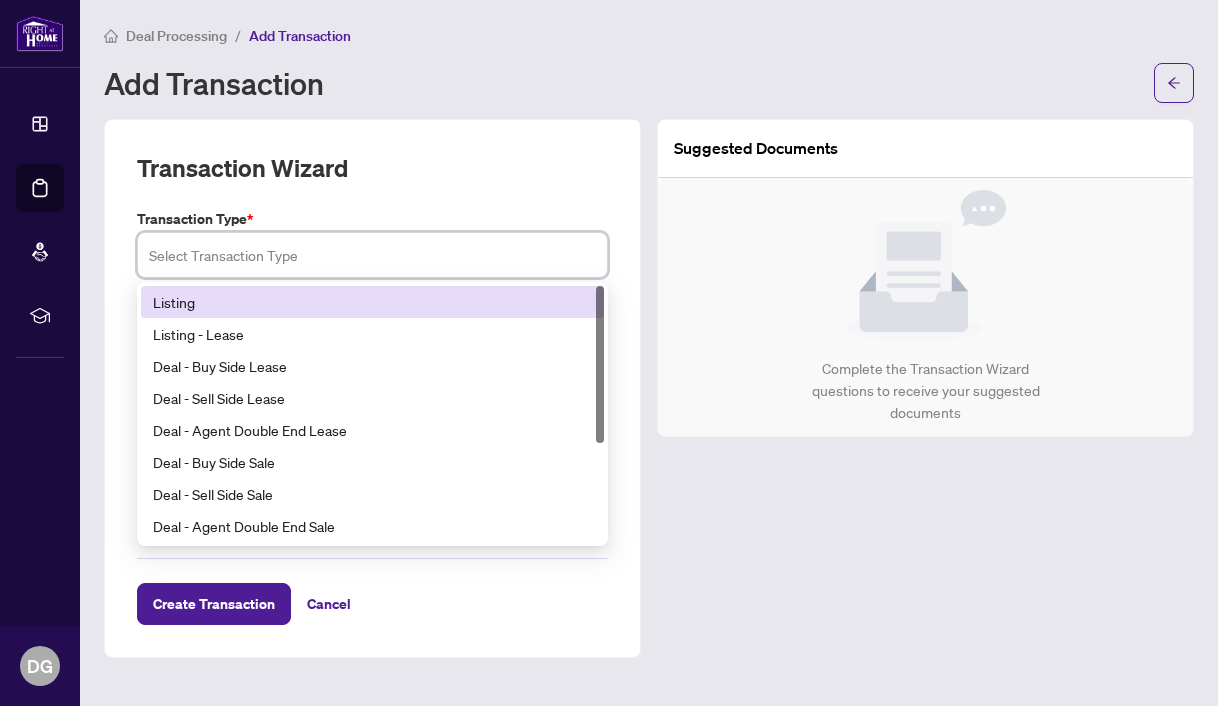 click on "Listing" at bounding box center (372, 302) 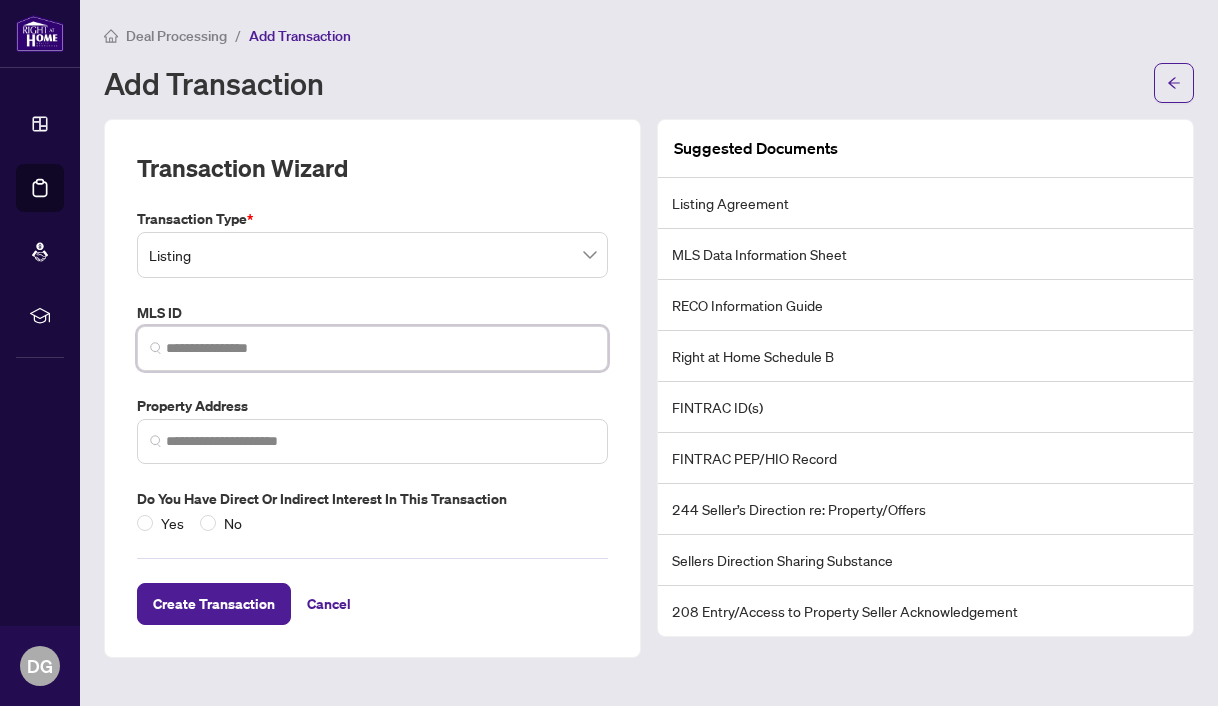 click at bounding box center [380, 348] 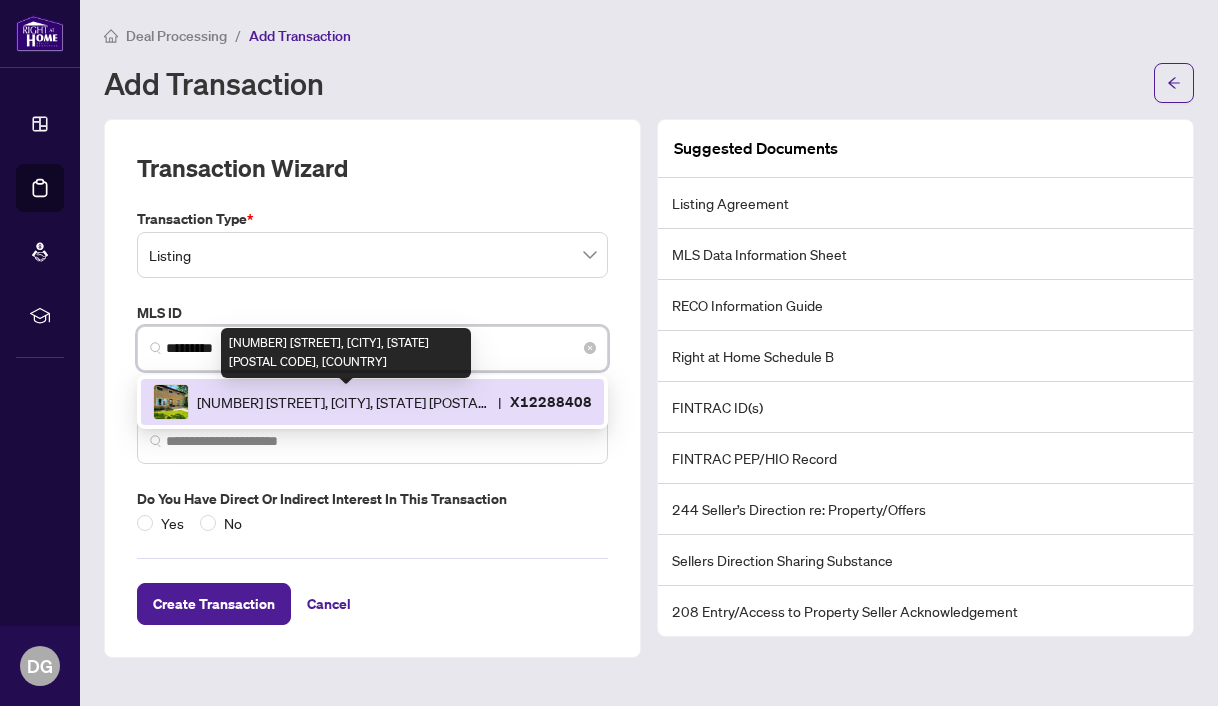 click on "[NUMBER] [STREET], [CITY], [STATE] [POSTAL CODE], [COUNTRY]" at bounding box center [343, 402] 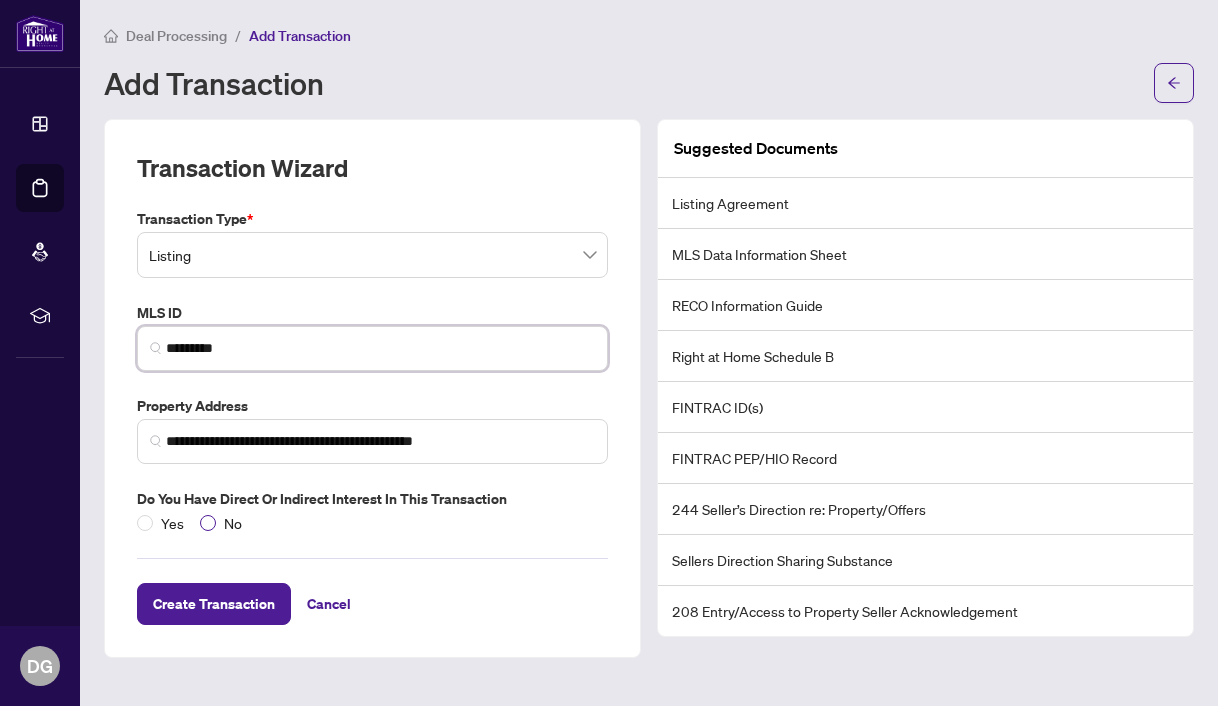 type on "*********" 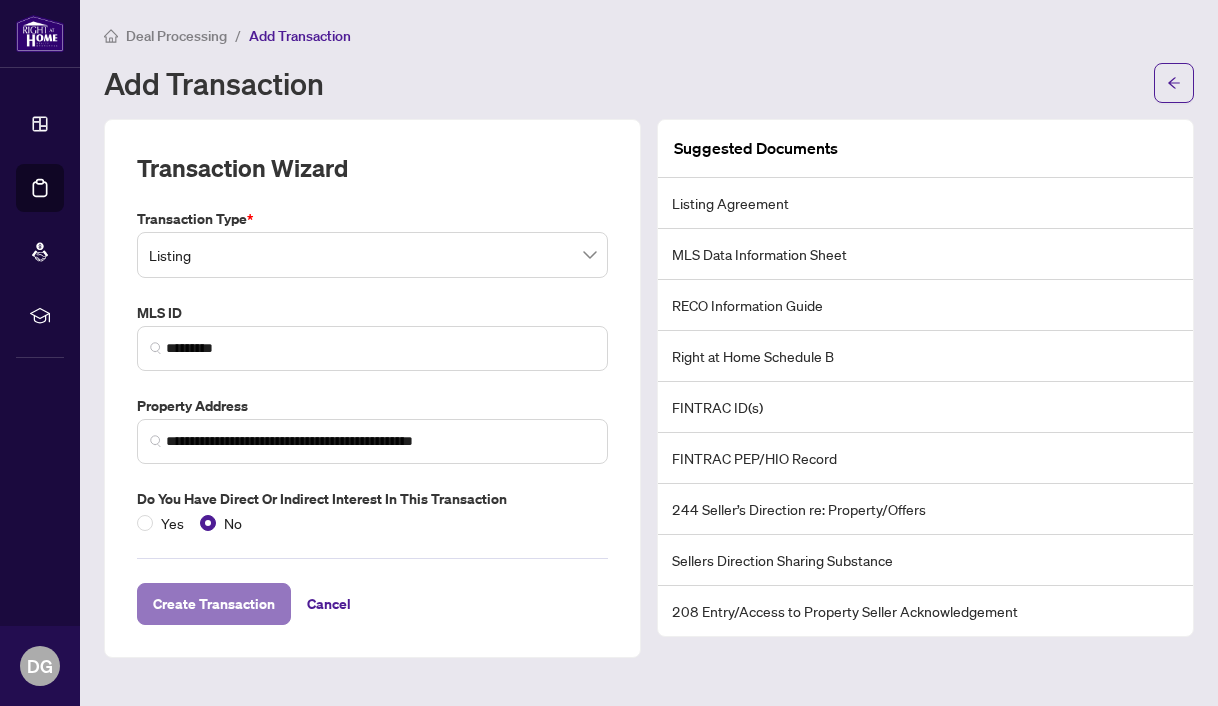 click on "Create Transaction" at bounding box center (214, 604) 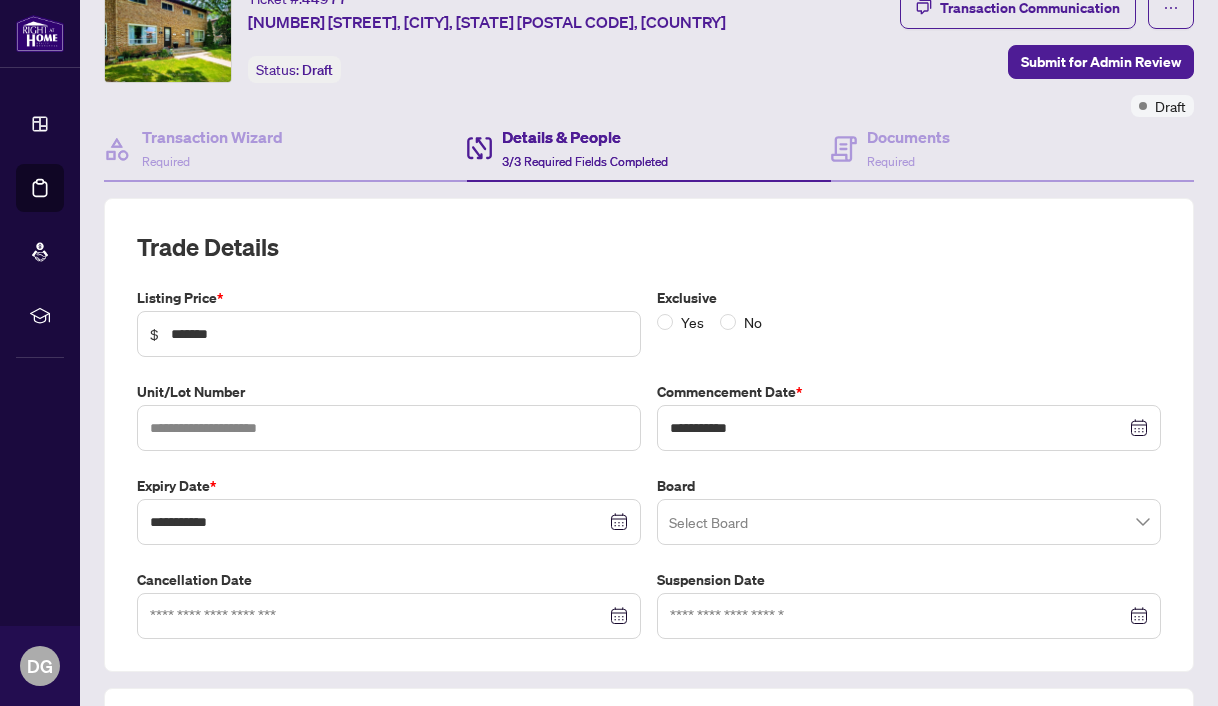 scroll, scrollTop: 115, scrollLeft: 0, axis: vertical 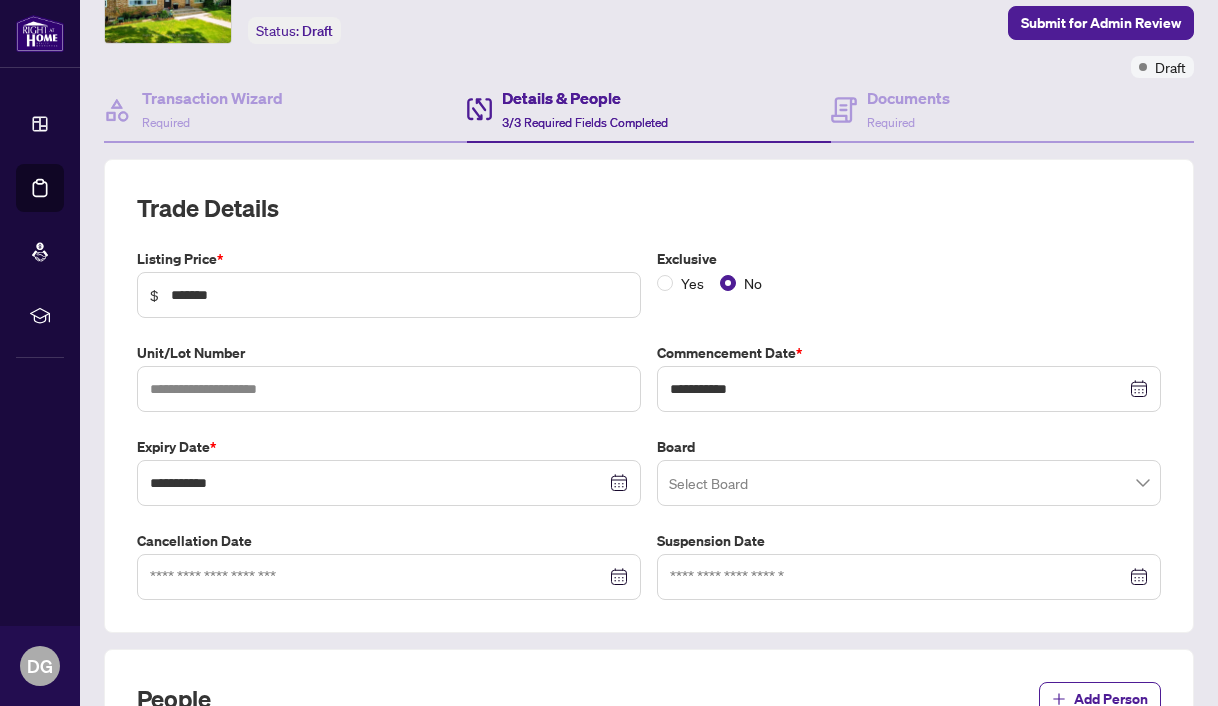 click at bounding box center (909, 483) 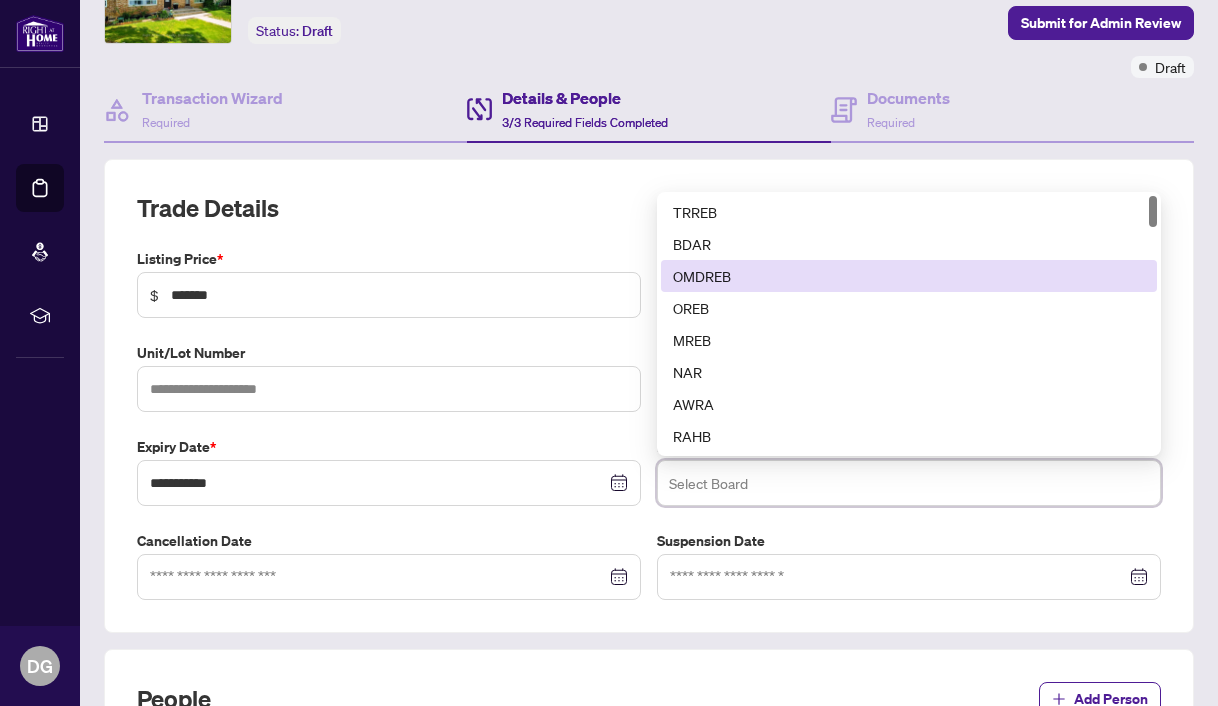 click on "OMDREB" at bounding box center (909, 276) 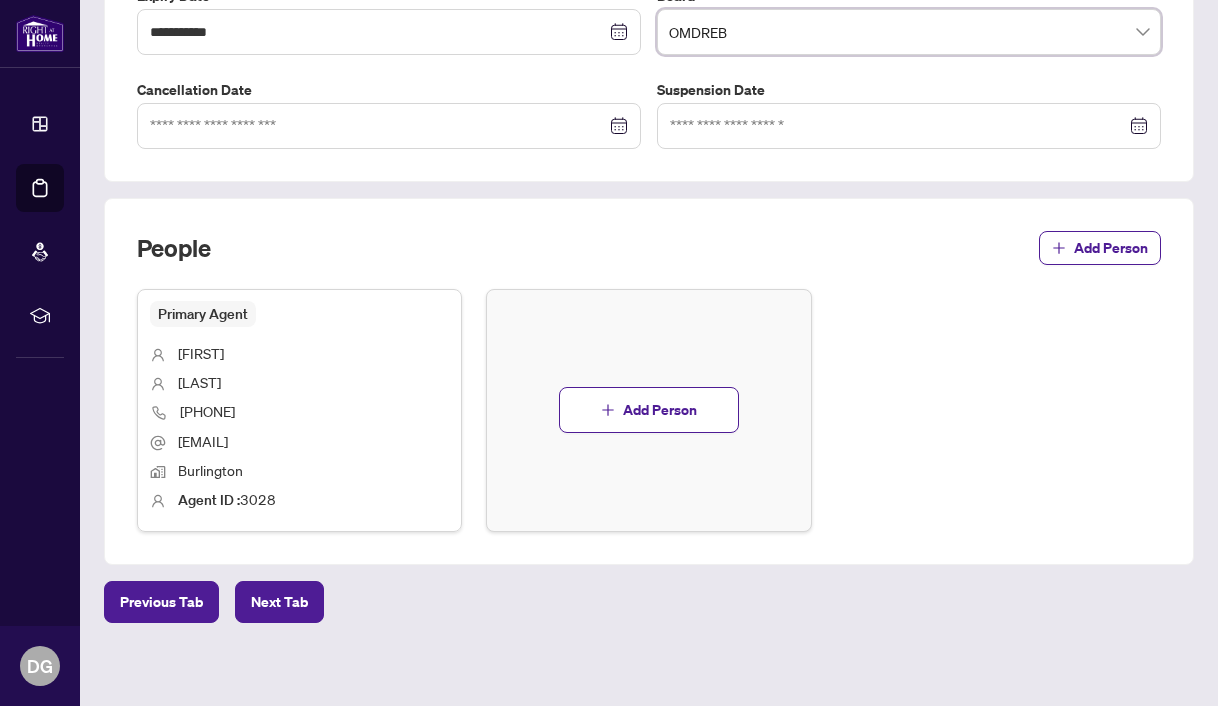 scroll, scrollTop: 570, scrollLeft: 0, axis: vertical 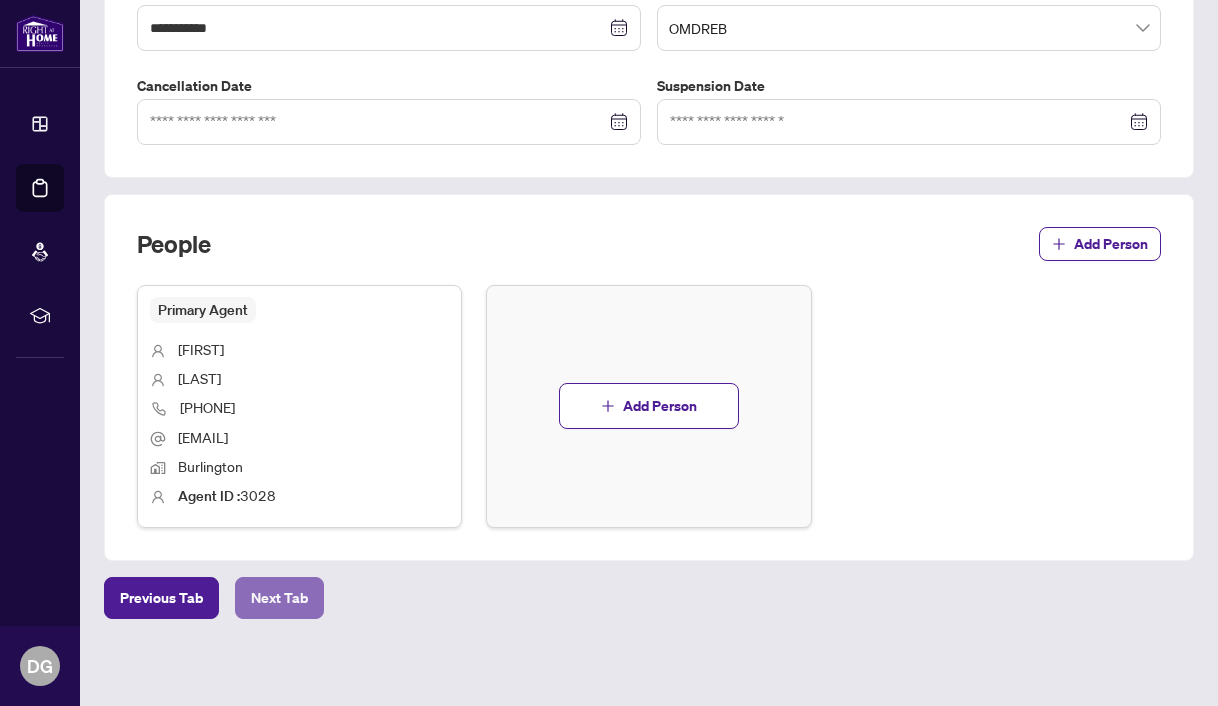 click on "Next Tab" at bounding box center [279, 598] 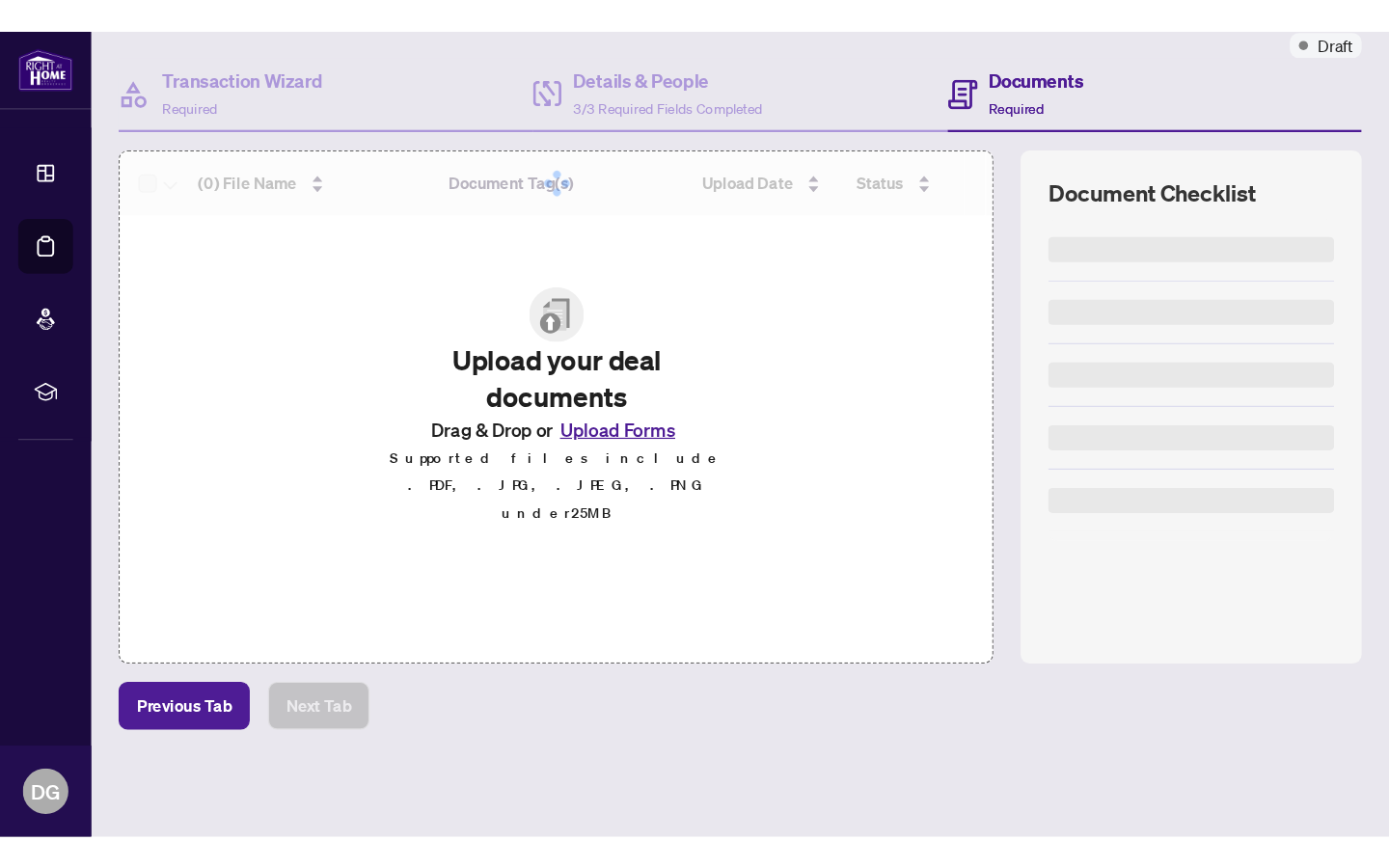 scroll, scrollTop: 162, scrollLeft: 0, axis: vertical 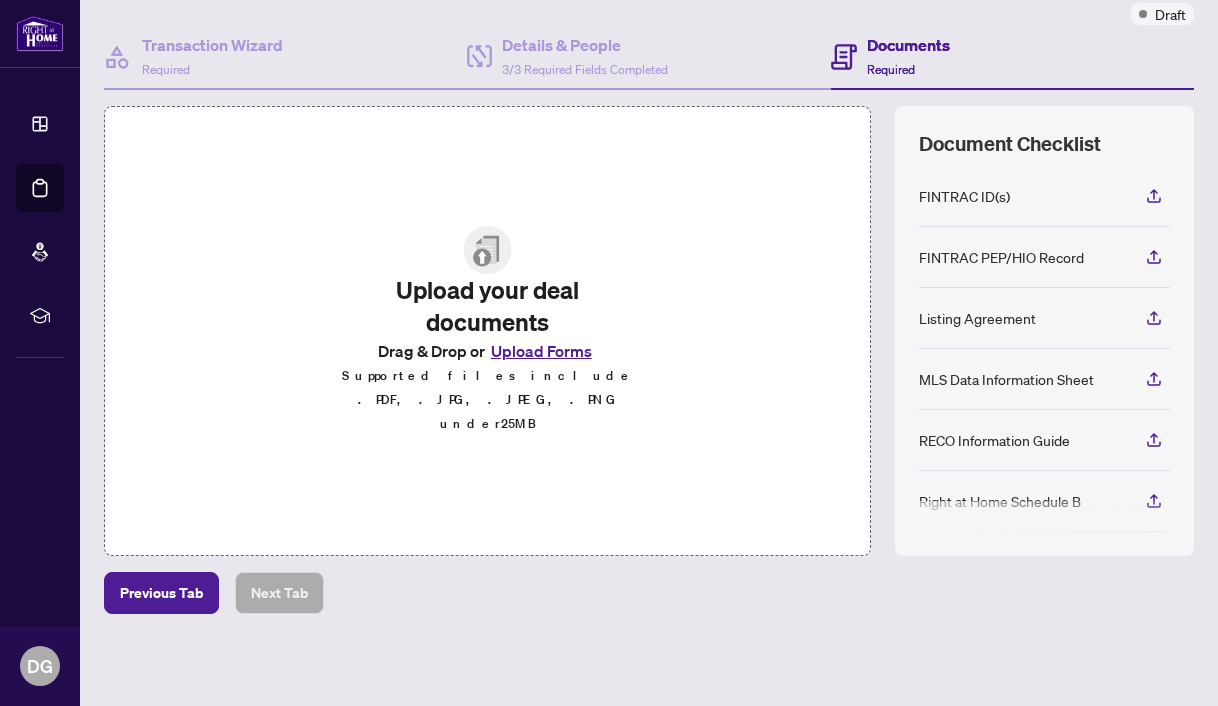 click on "Upload Forms" at bounding box center [541, 351] 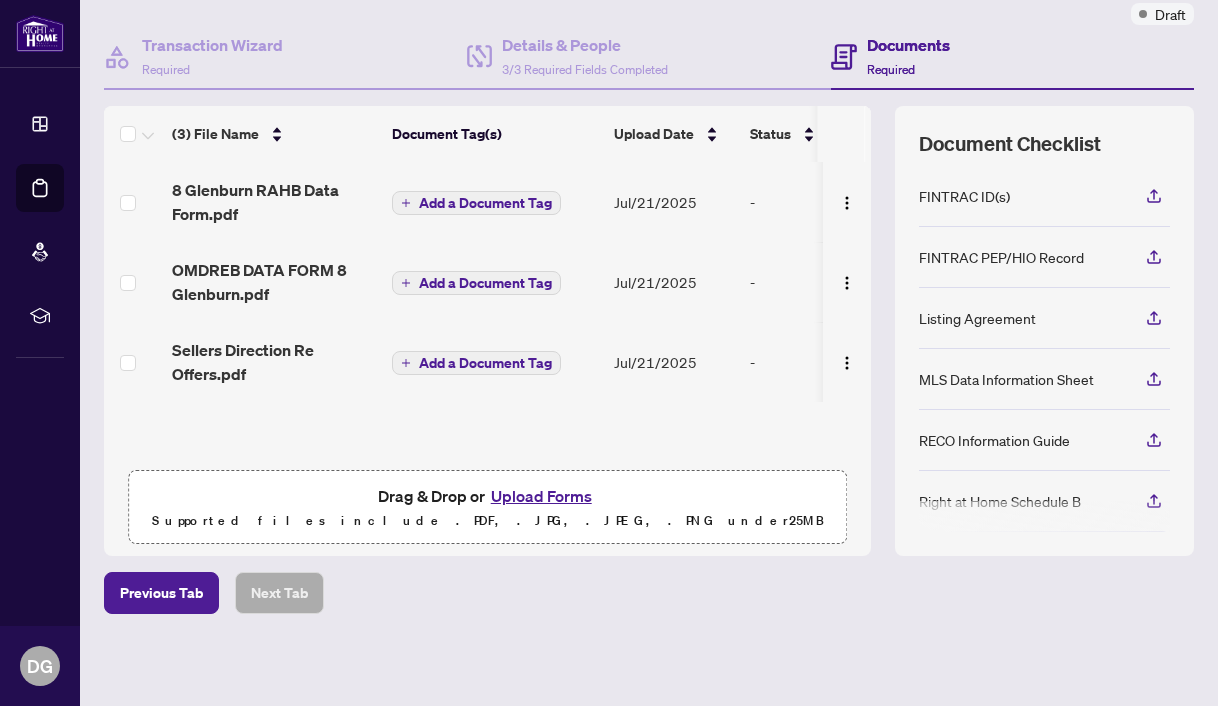 click on "Upload Forms" at bounding box center (541, 496) 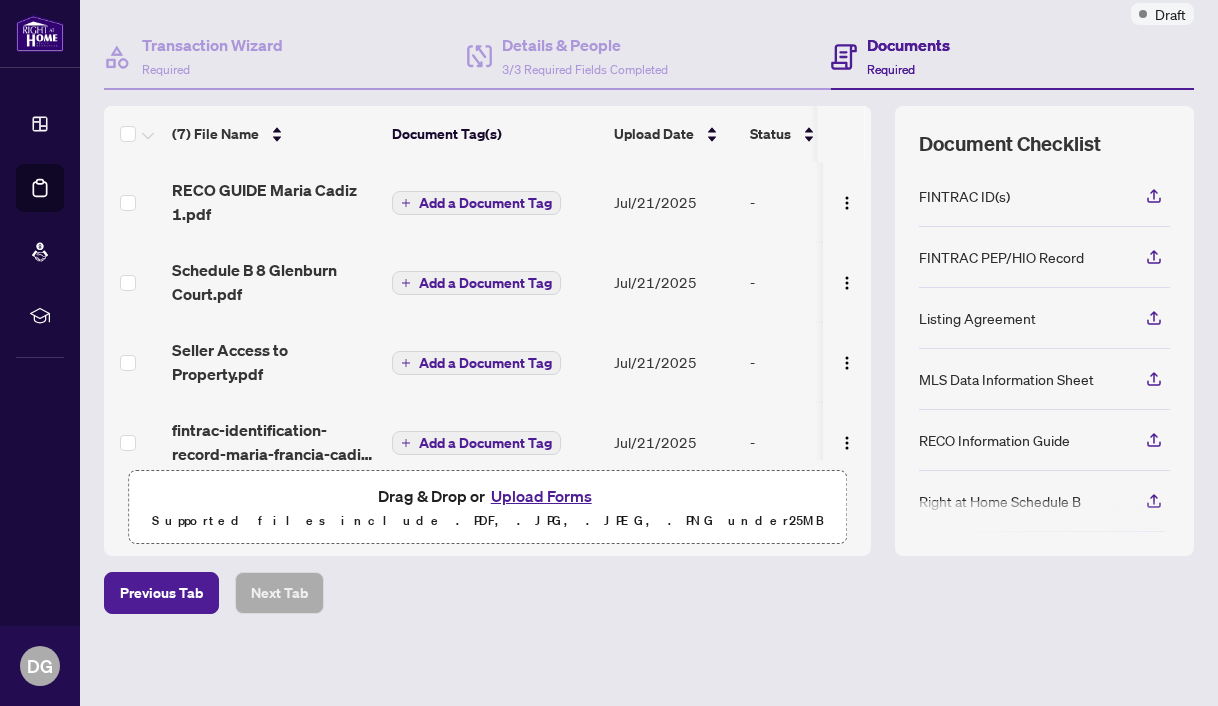 click on "Upload Forms" at bounding box center [541, 496] 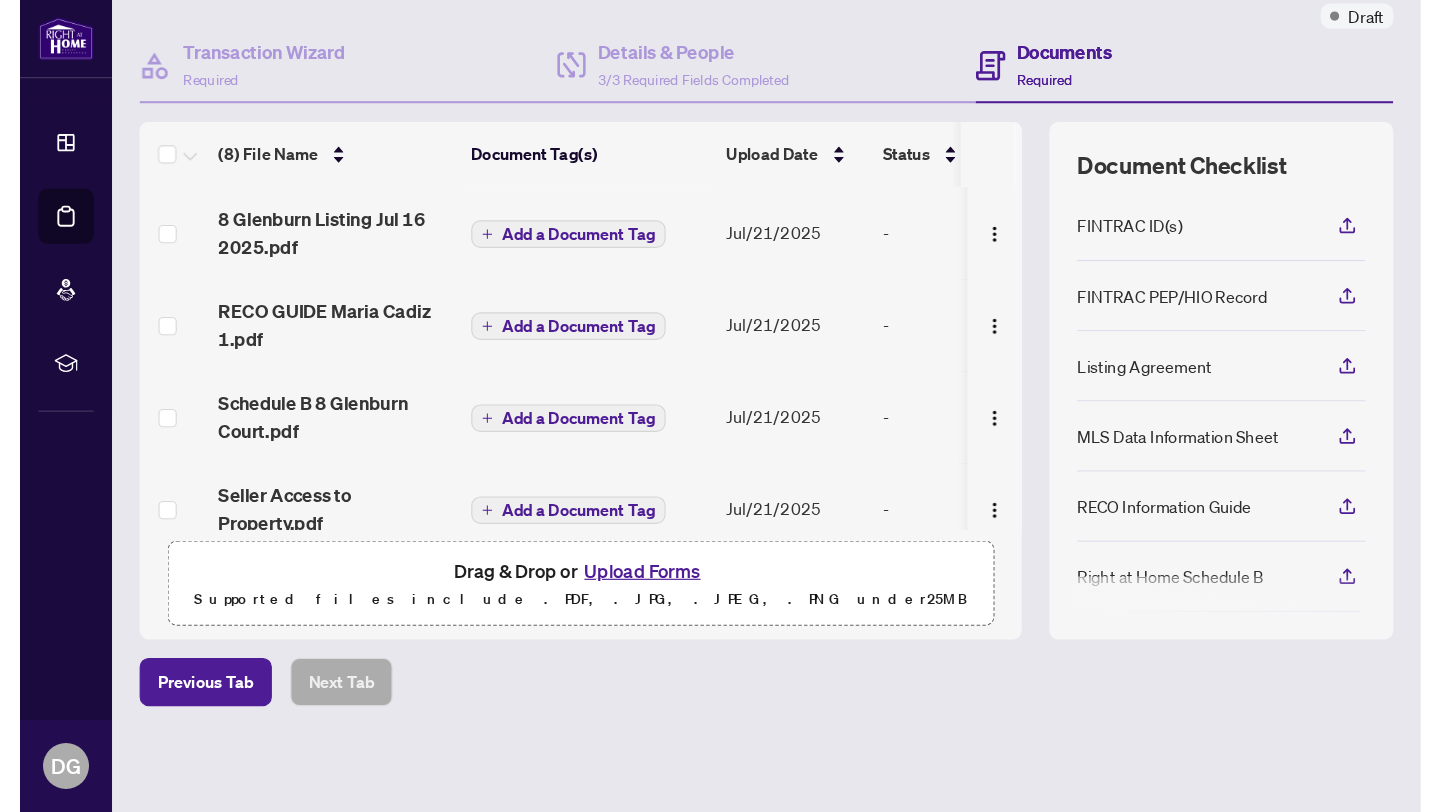 scroll, scrollTop: 0, scrollLeft: 0, axis: both 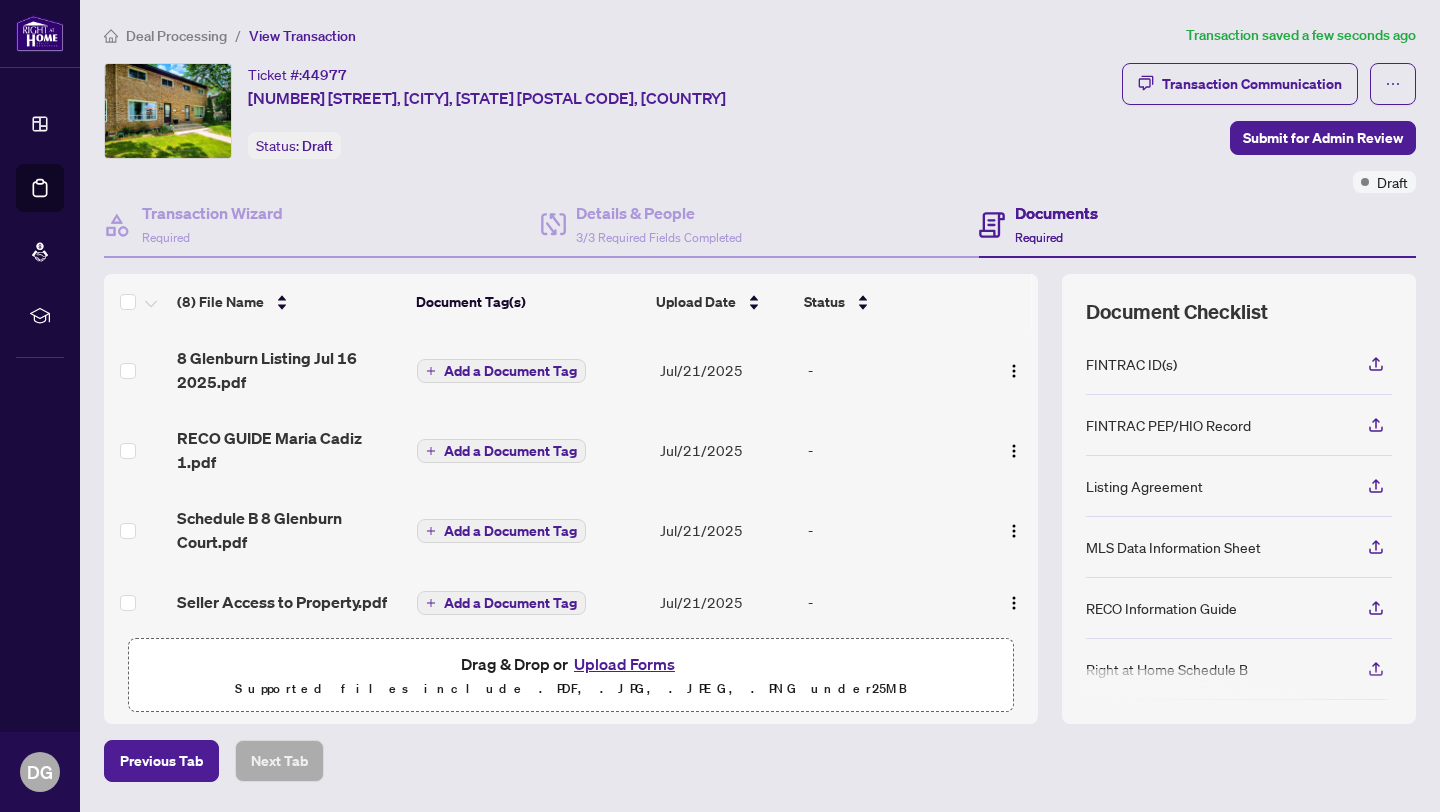click on "Add a Document Tag" at bounding box center (510, 371) 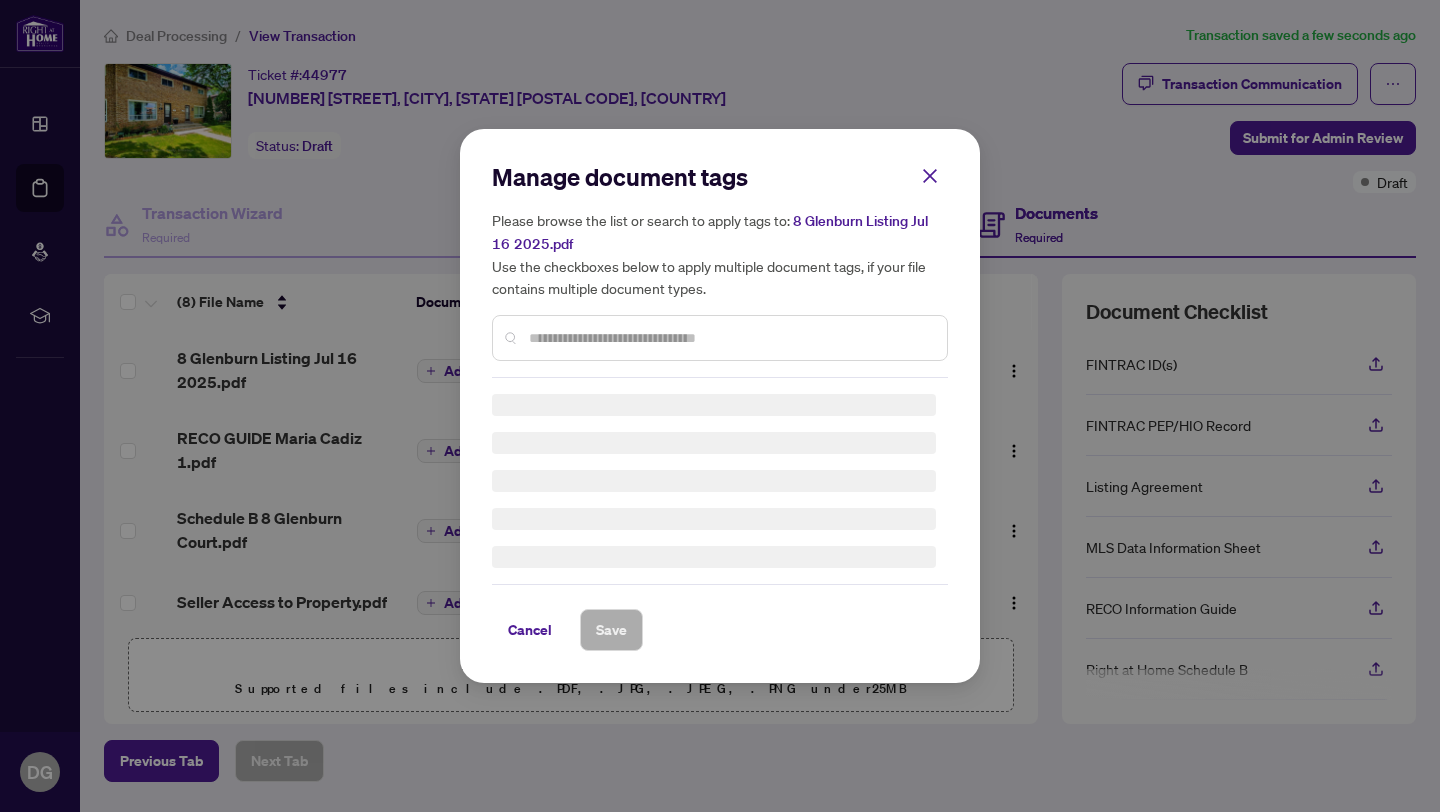 click on "Manage document tags Please browse the list or search to apply tags to: 8 Glenburn Listing Jul 16 2025.pdf Use the checkboxes below to apply multiple document tags, if your file contains multiple document types." at bounding box center (720, 269) 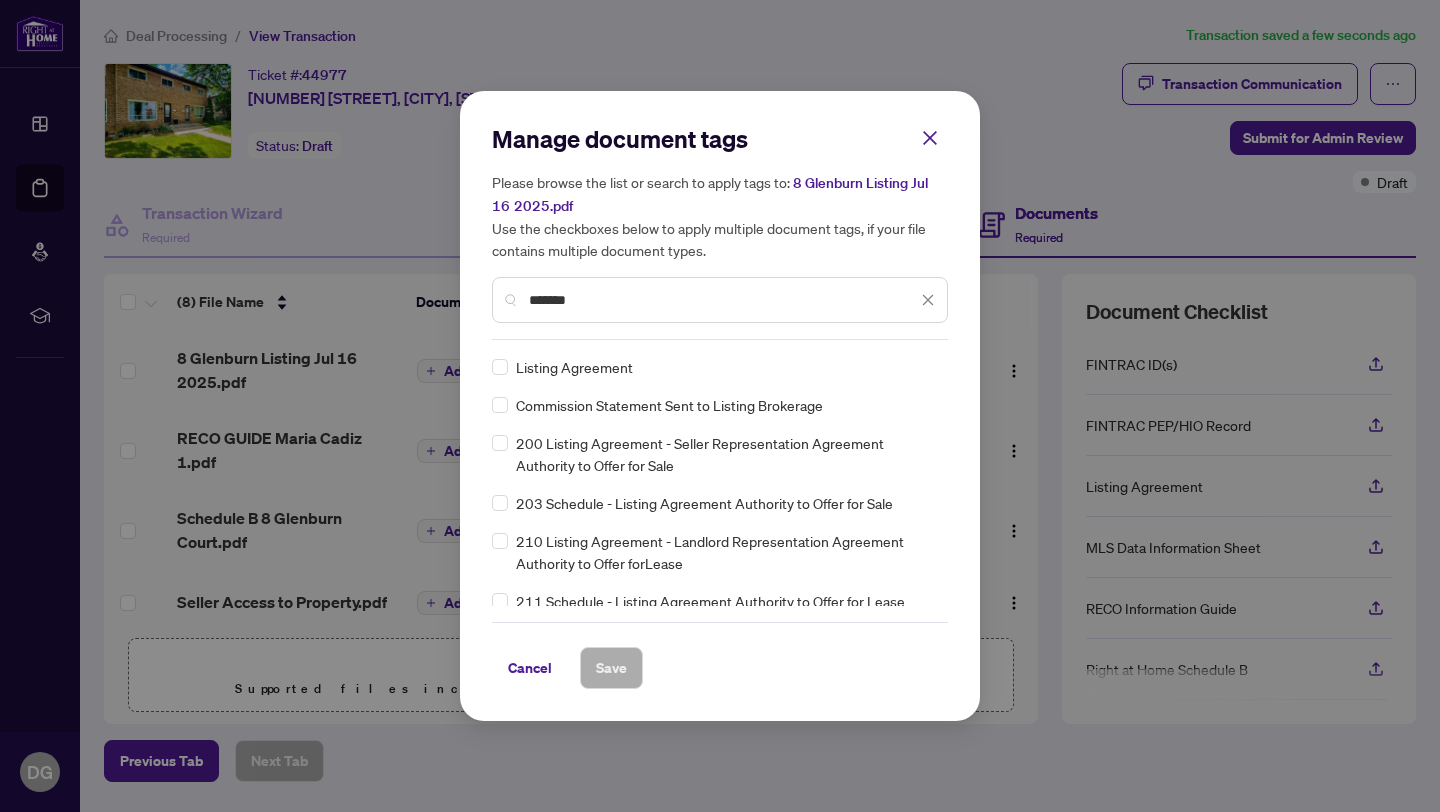 type on "*******" 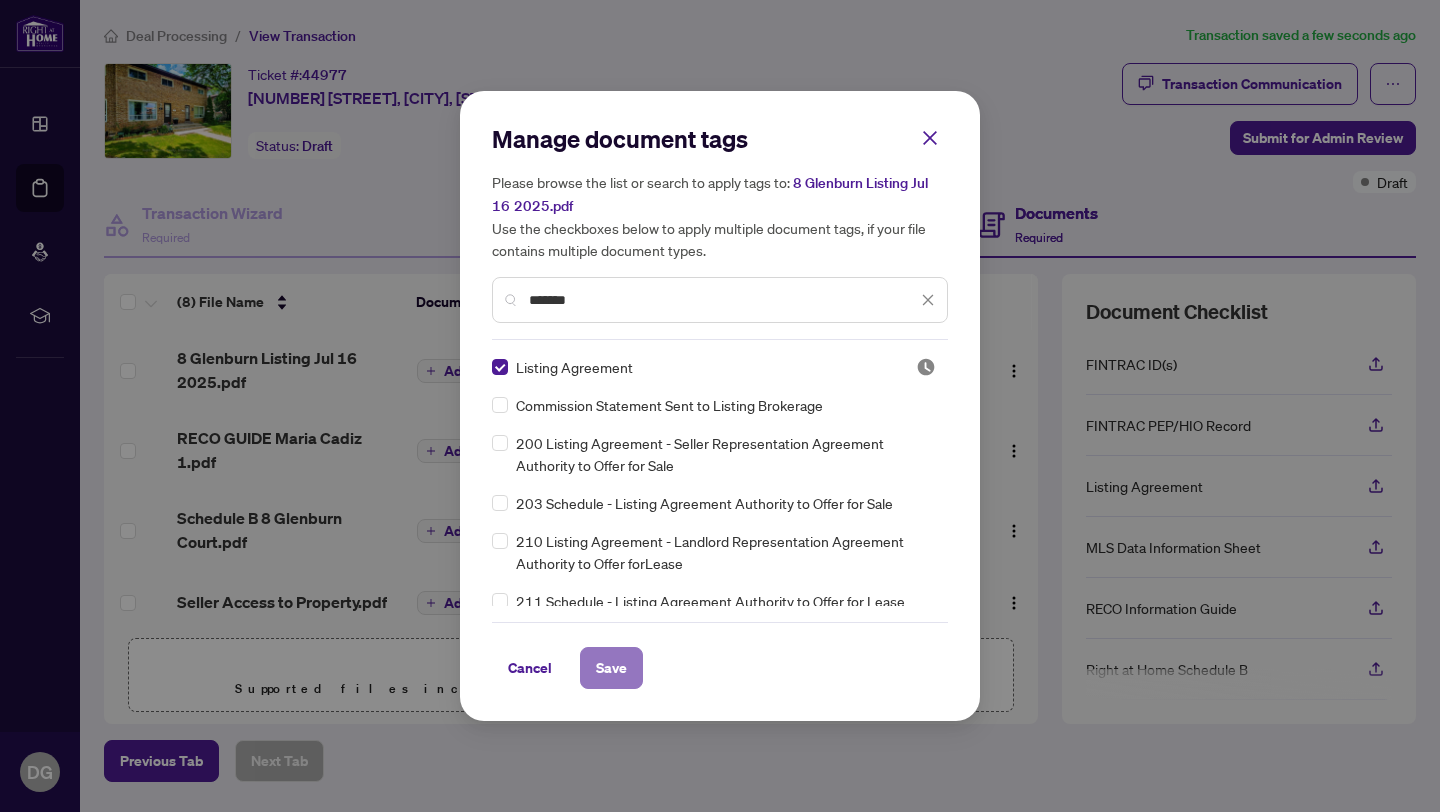 click on "Save" at bounding box center (611, 668) 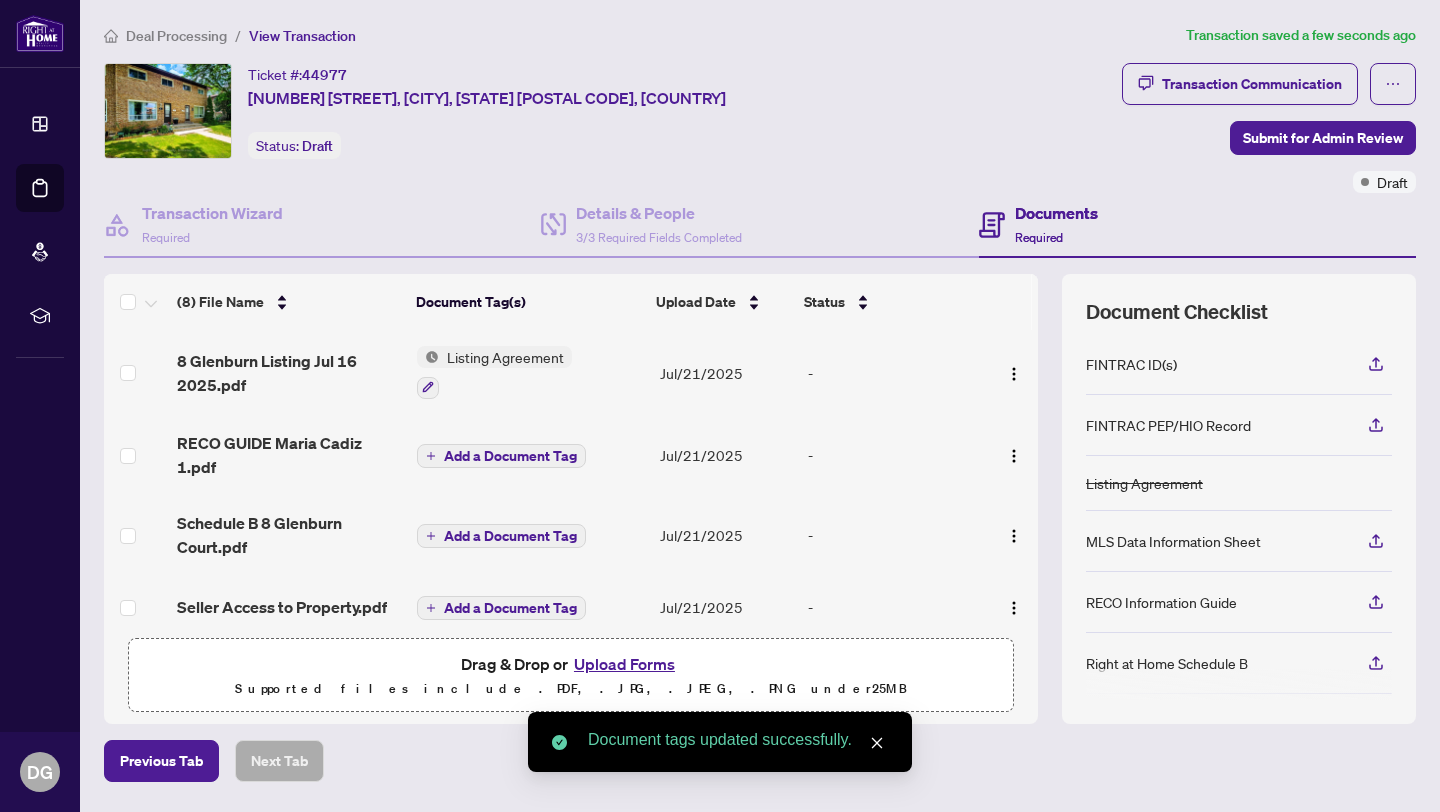 click on "Add a Document Tag" at bounding box center (510, 456) 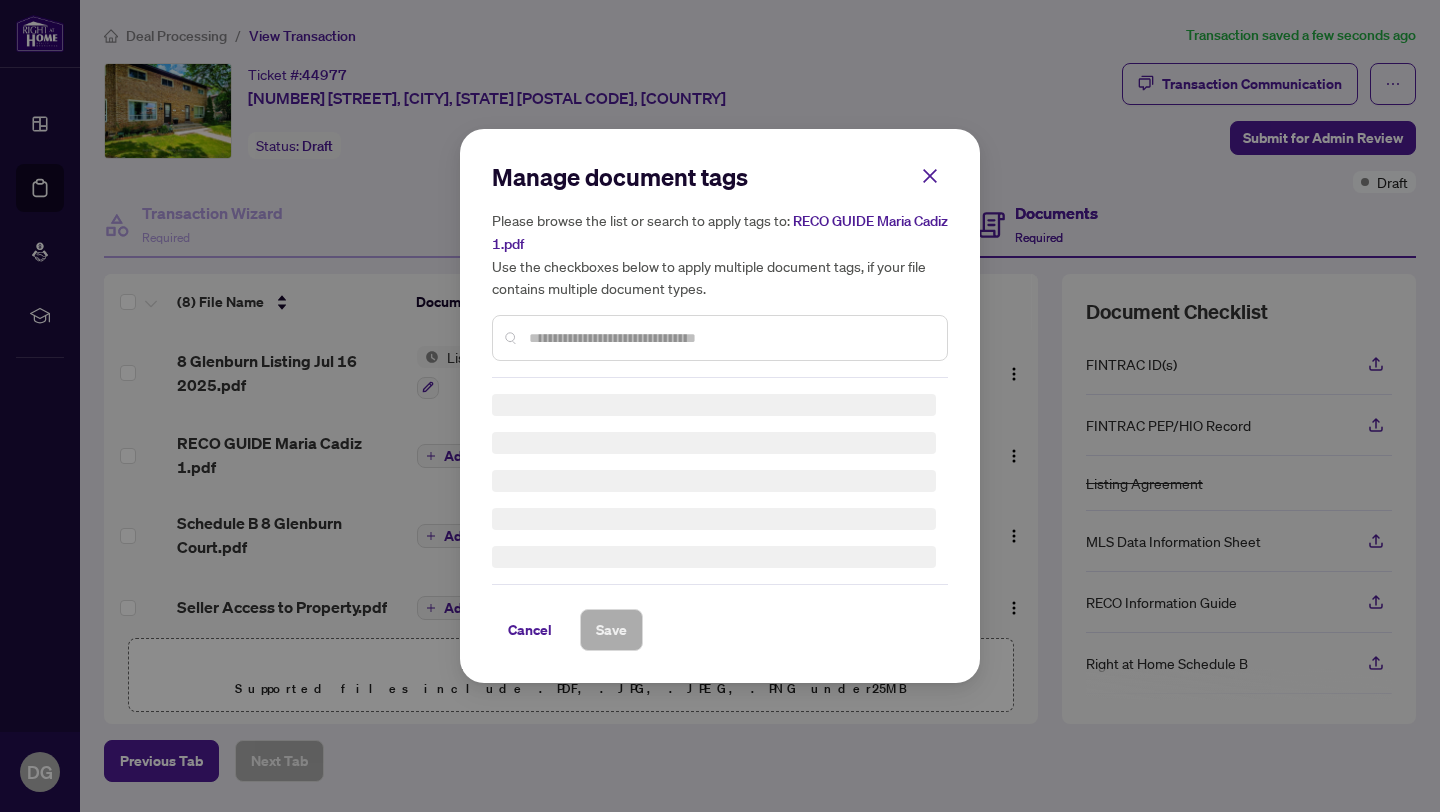 click on "Manage document tags Please browse the list or search to apply tags to: RECO GUIDE Maria Cadiz 1.pdf Use the checkboxes below to apply multiple document tags, if your file contains multiple document types." at bounding box center (720, 269) 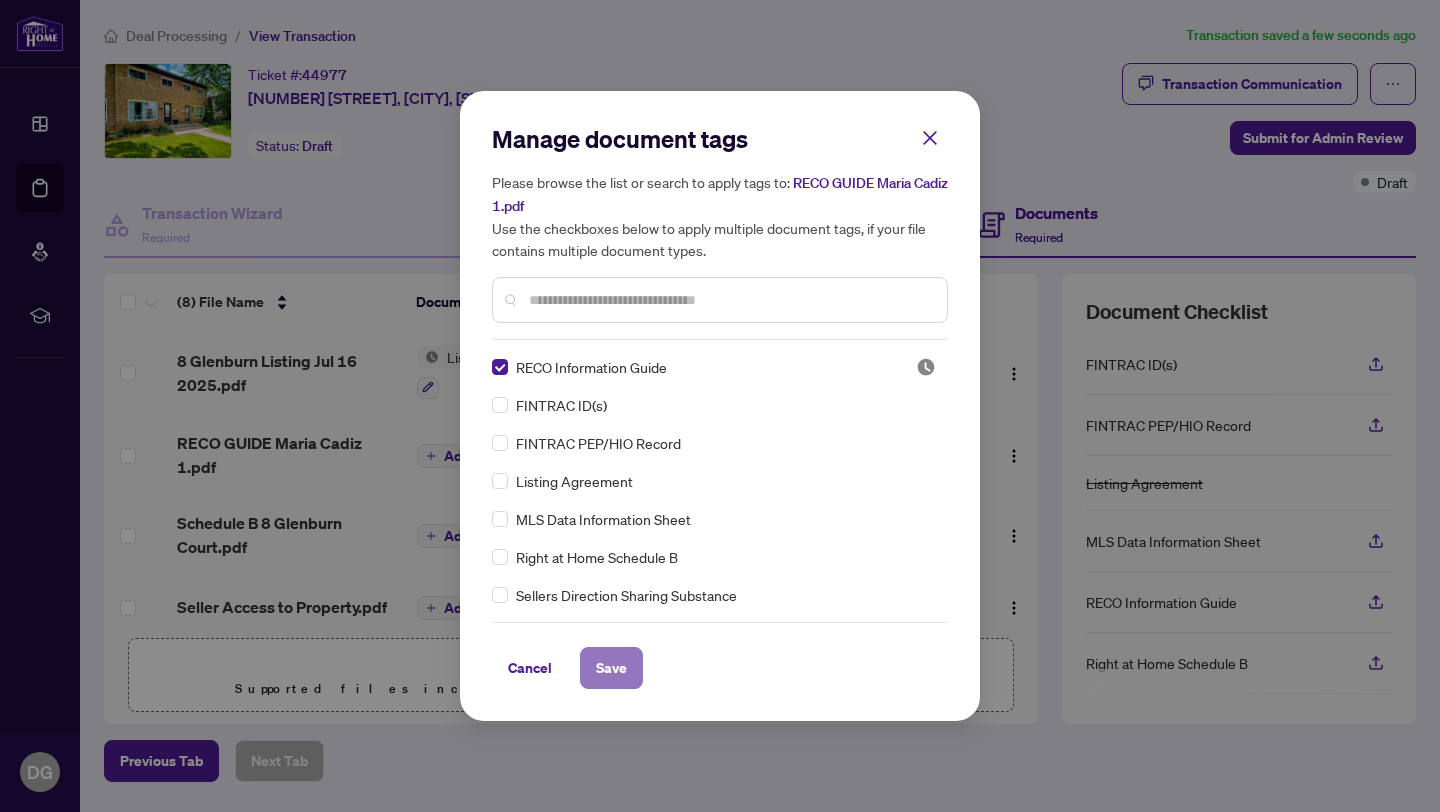 click on "Save" at bounding box center [611, 668] 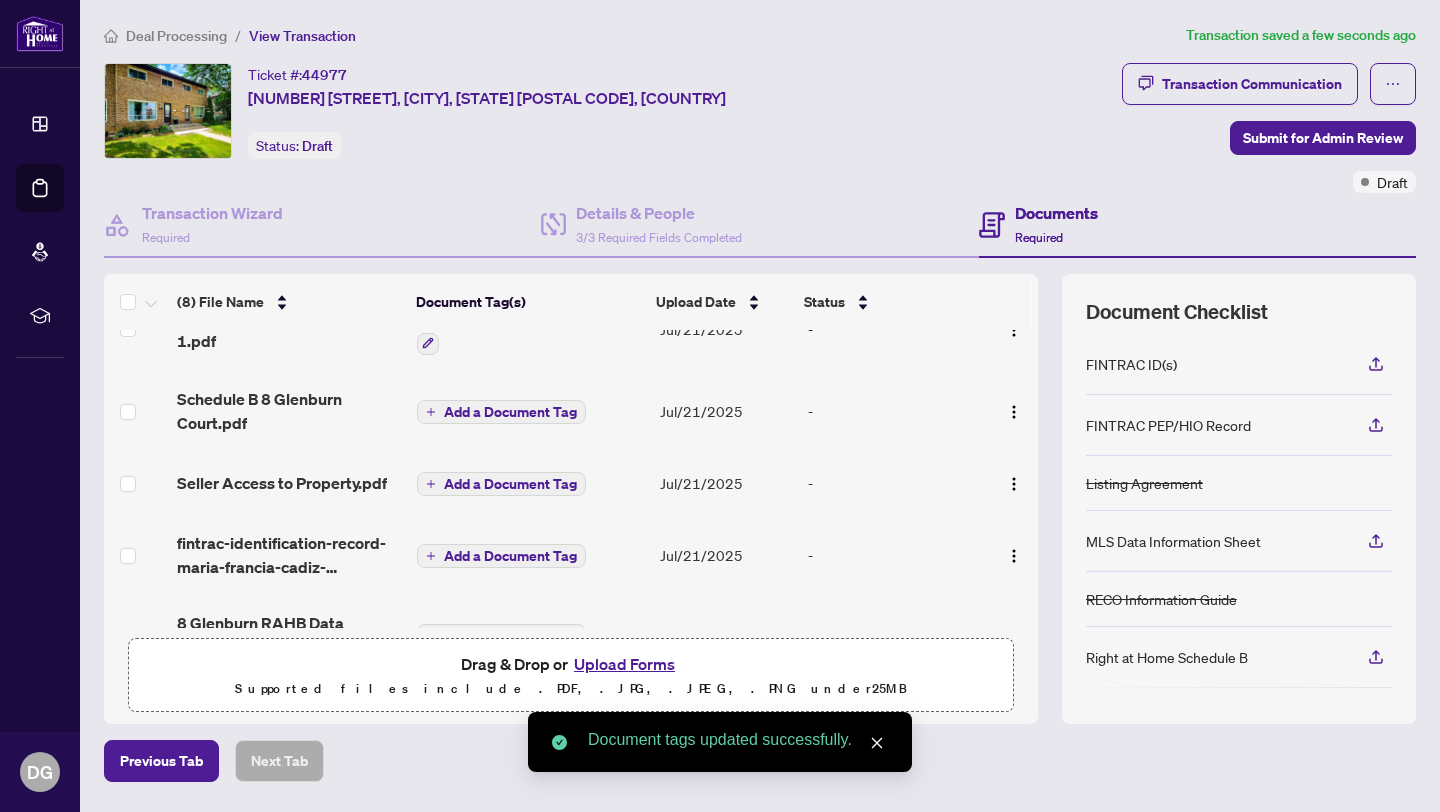 scroll, scrollTop: 187, scrollLeft: 0, axis: vertical 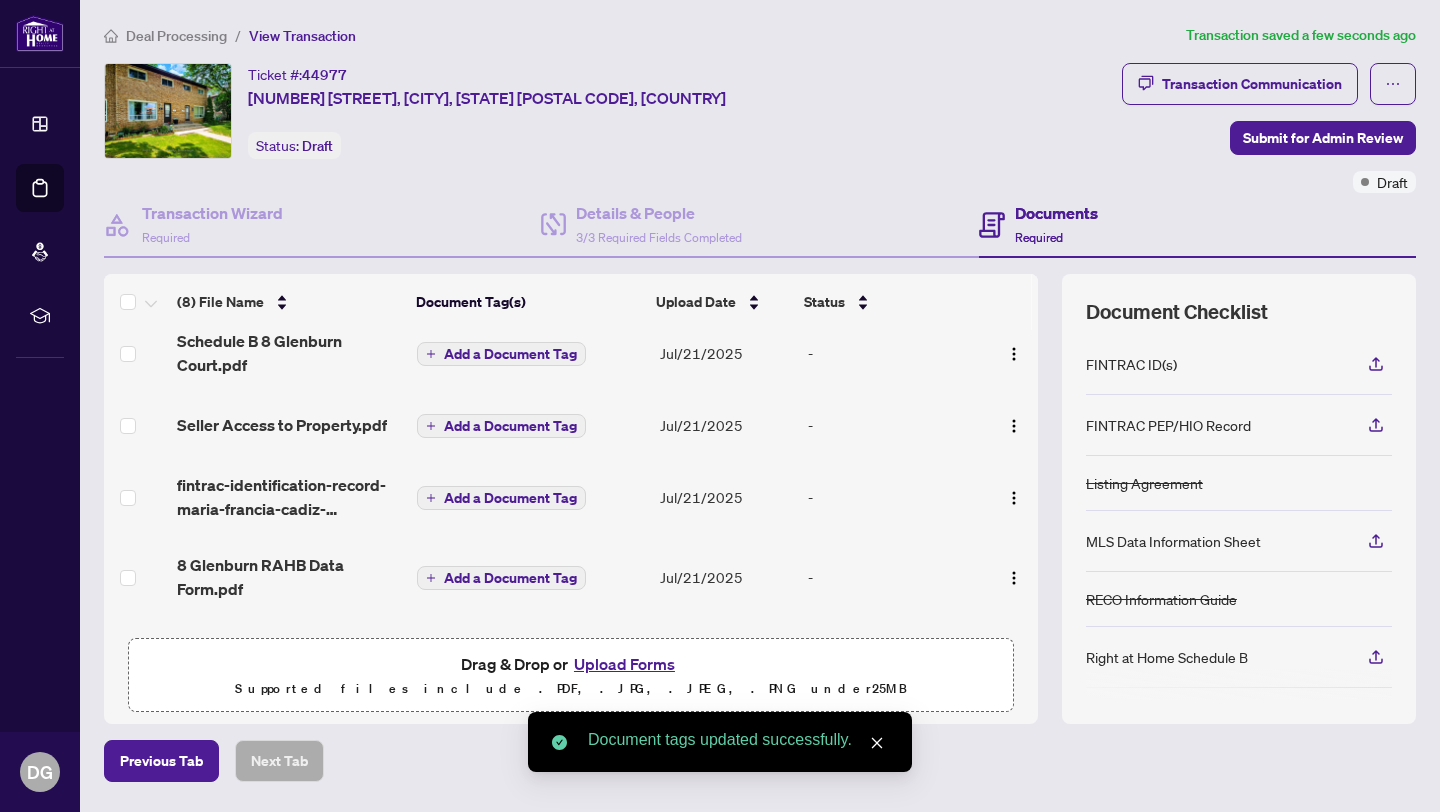 click on "Add a Document Tag" at bounding box center (510, 354) 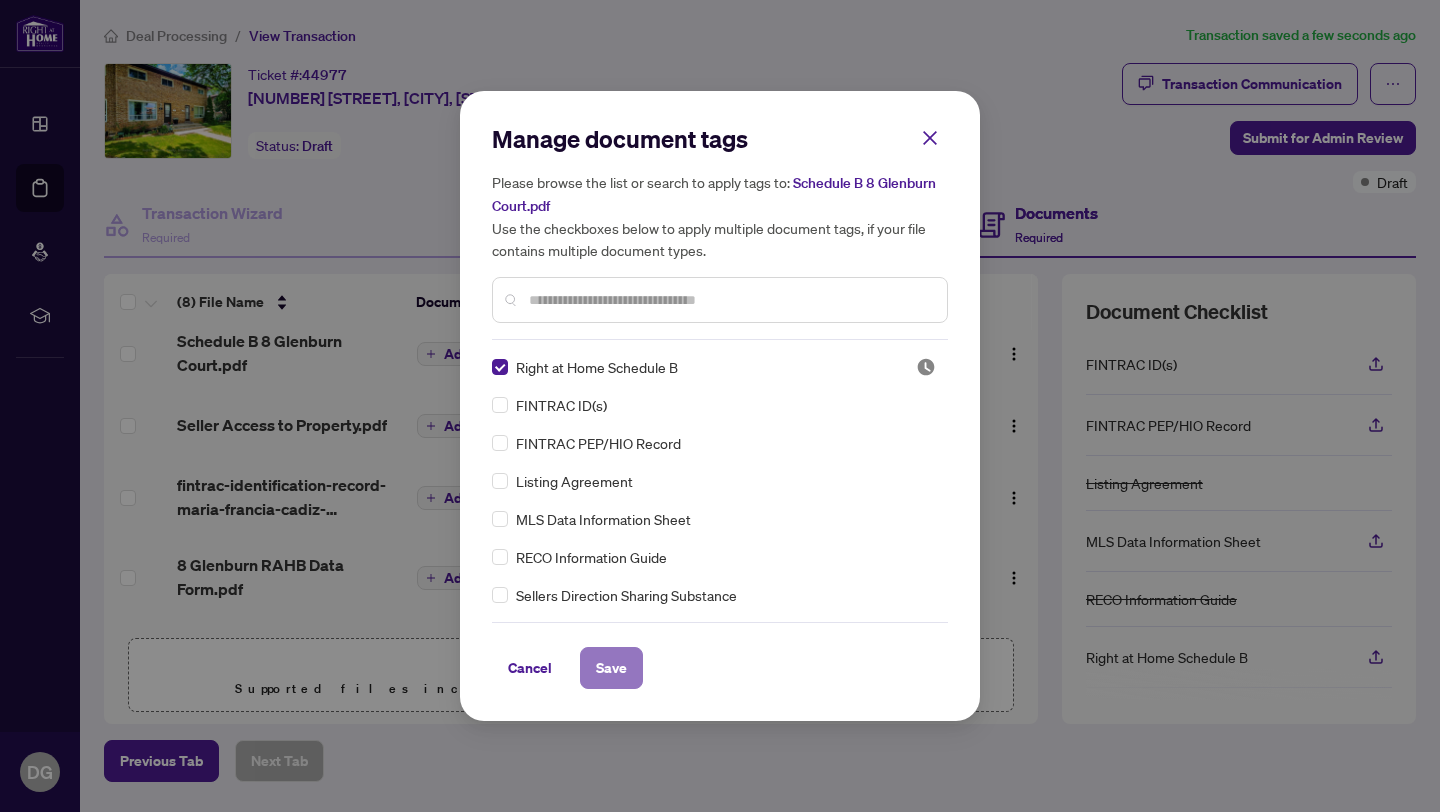 click on "Save" at bounding box center (611, 668) 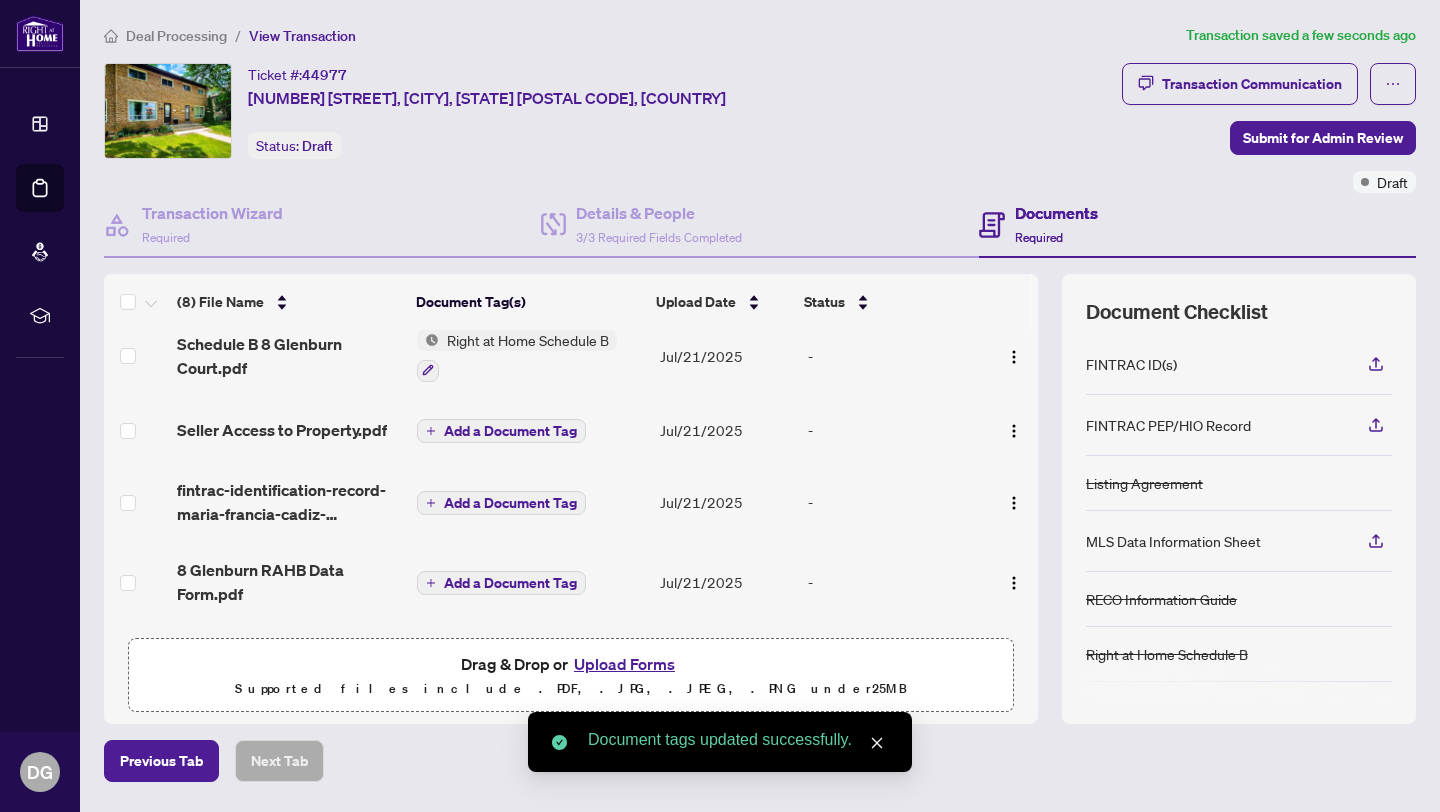 click on "Add a Document Tag" at bounding box center (510, 431) 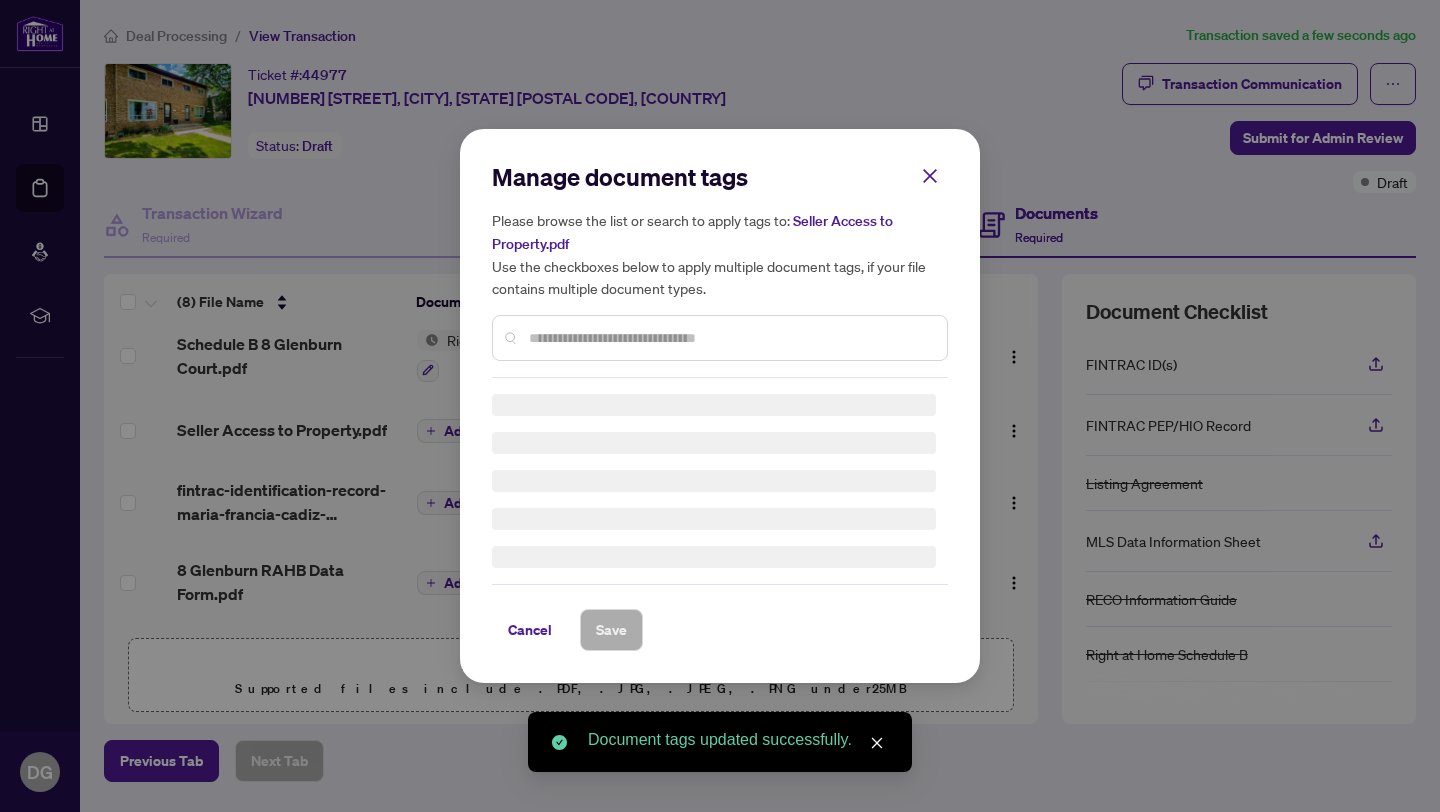 click on "Manage document tags Please browse the list or search to apply tags to: Seller Access to Property.pdf Use the checkboxes below to apply multiple document tags, if your file contains multiple document types." at bounding box center (720, 269) 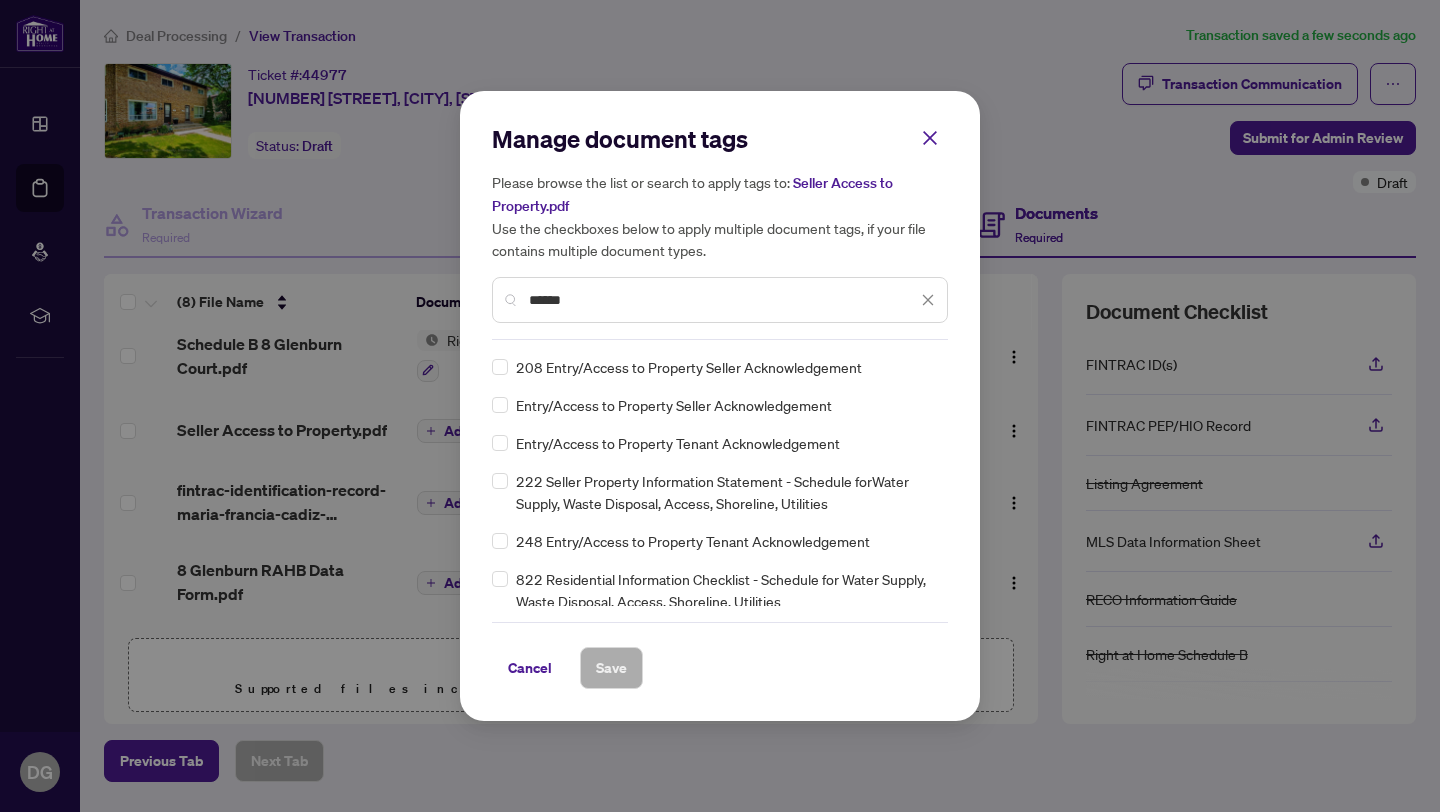 type on "******" 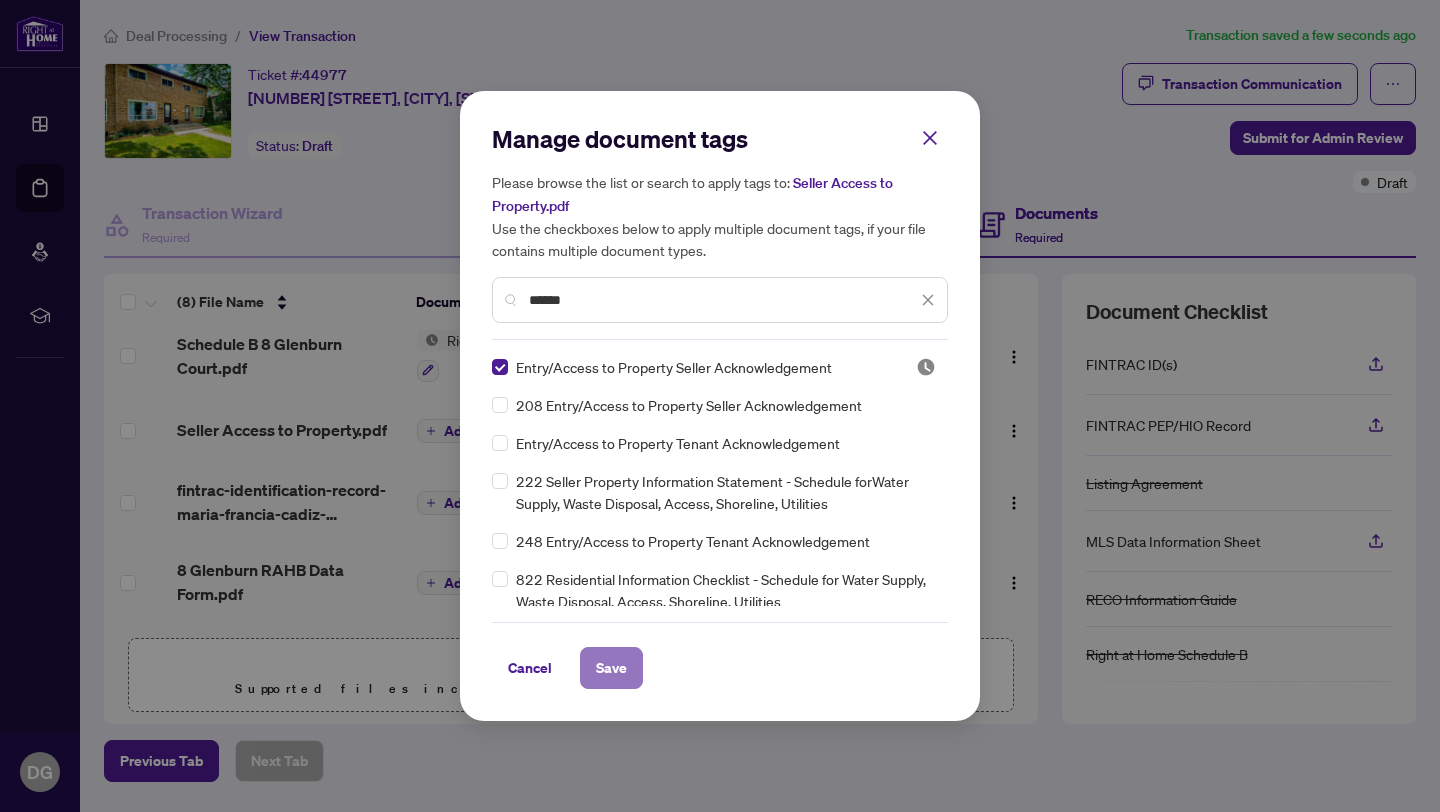 click on "Save" at bounding box center (611, 668) 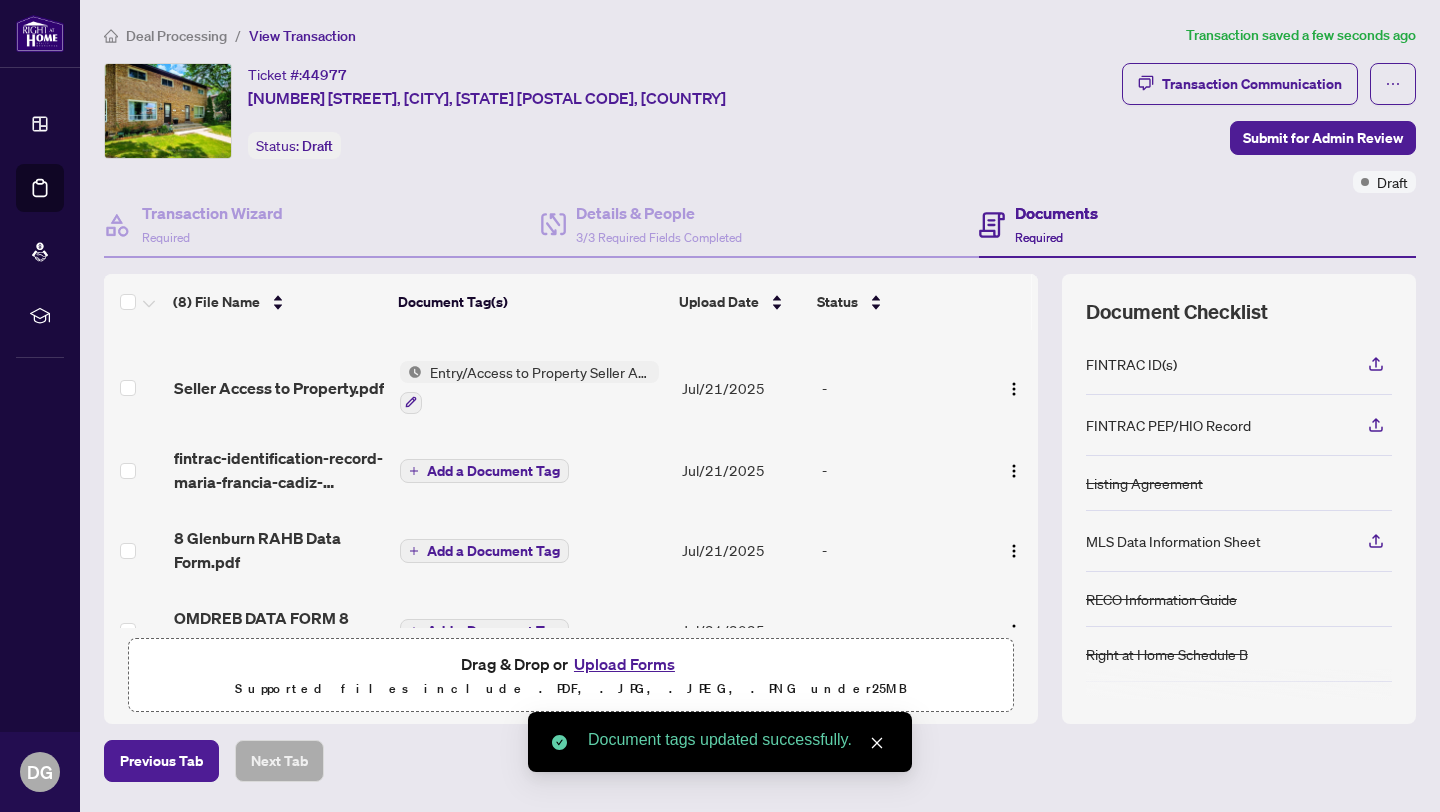 scroll, scrollTop: 273, scrollLeft: 0, axis: vertical 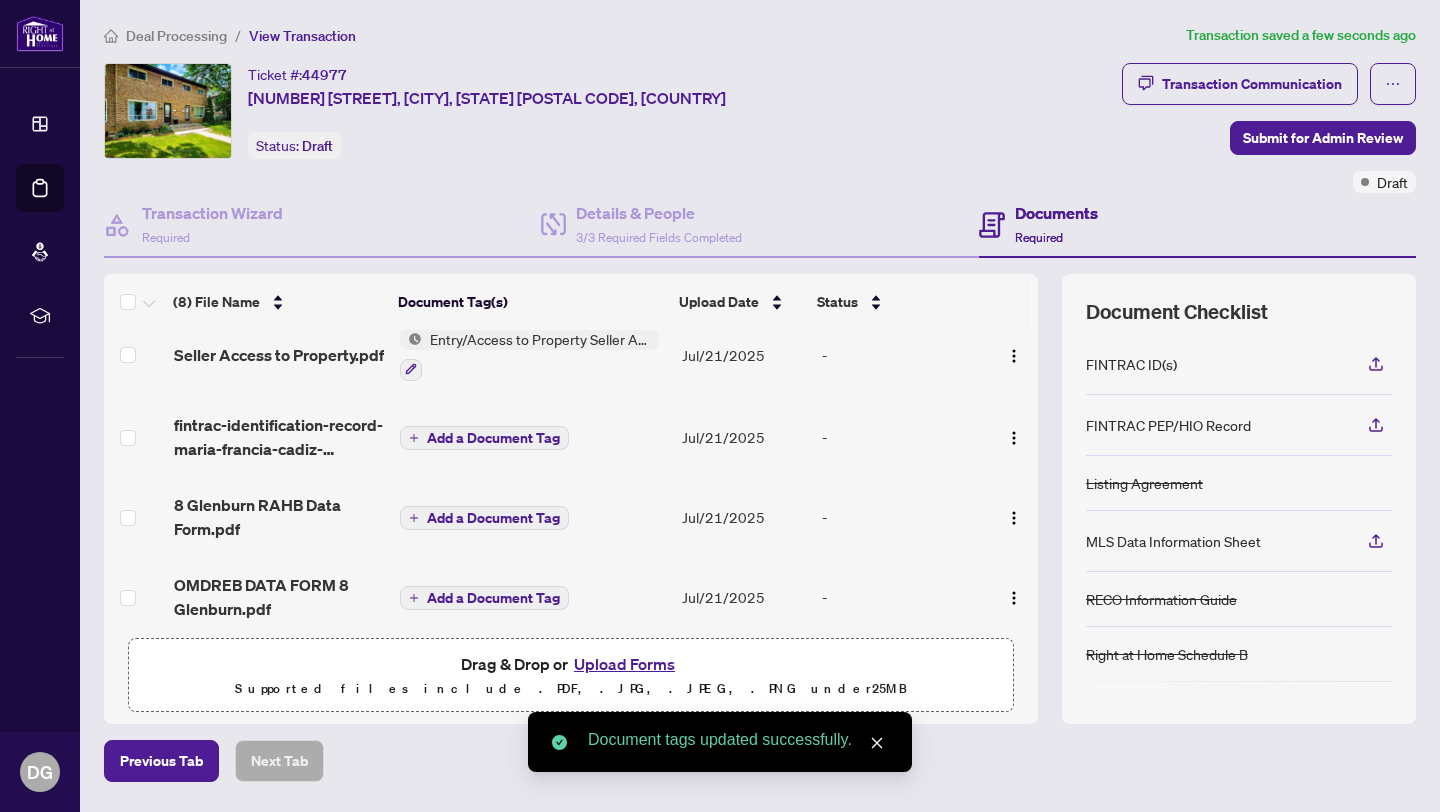 click on "Add a Document Tag" at bounding box center (493, 438) 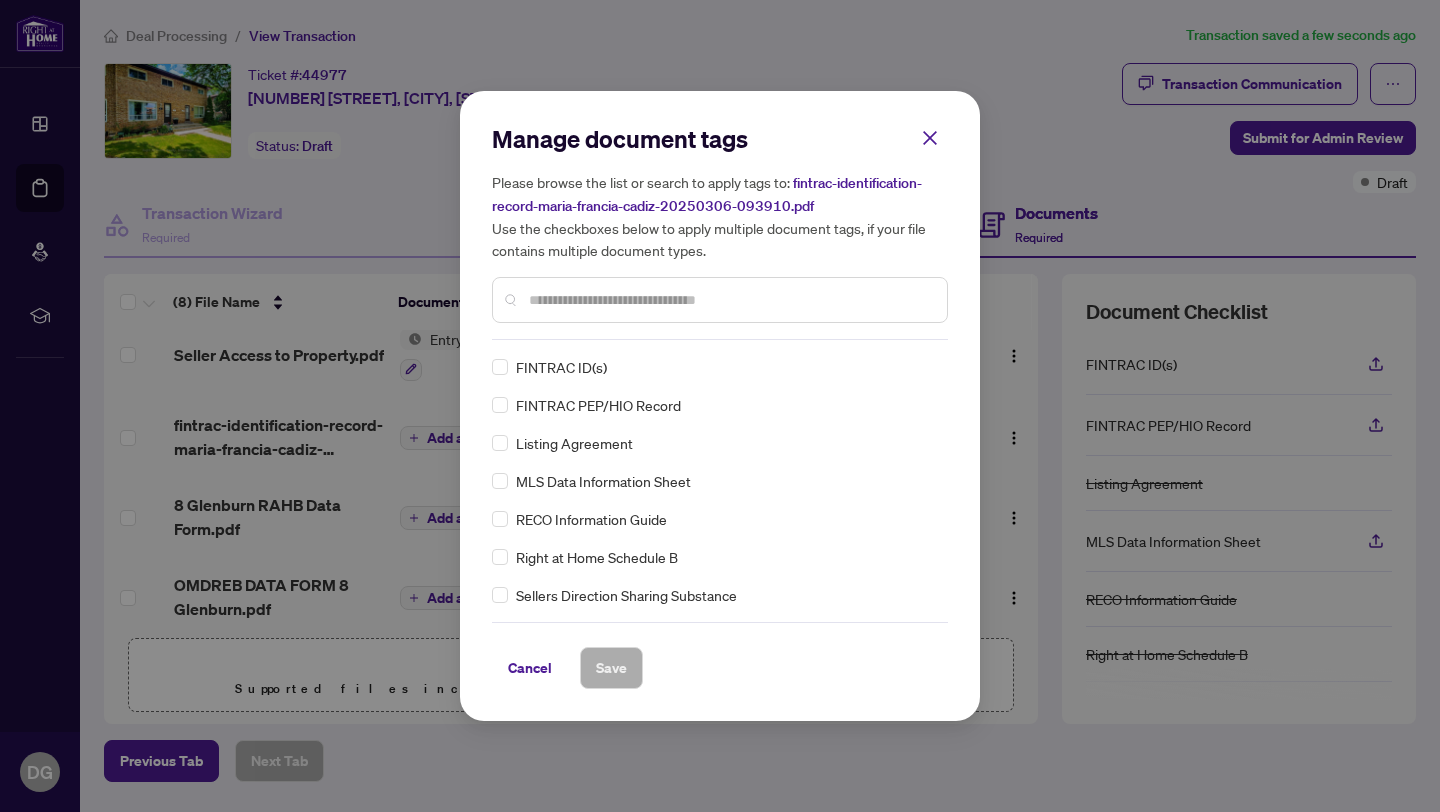 click at bounding box center [730, 300] 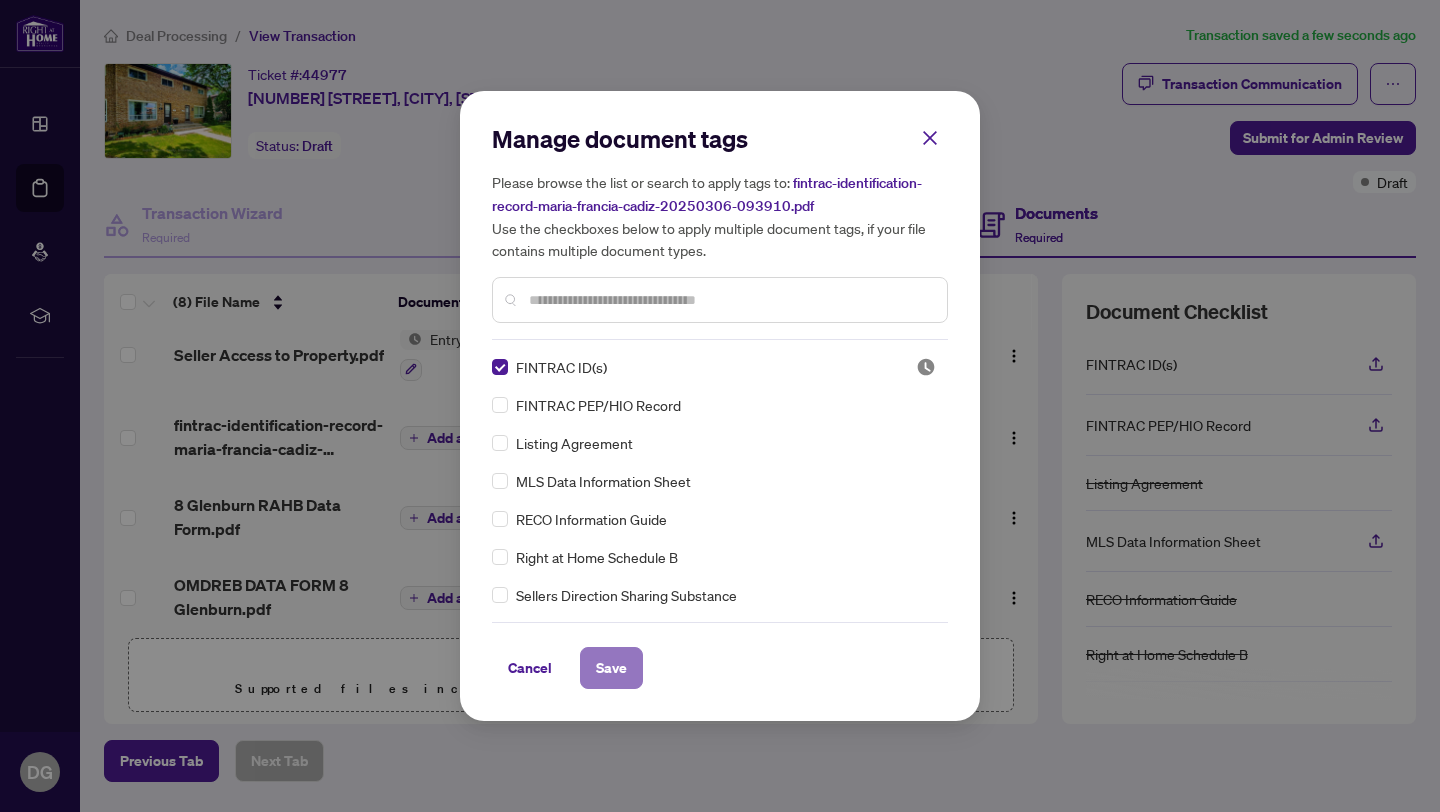click on "Save" at bounding box center (611, 668) 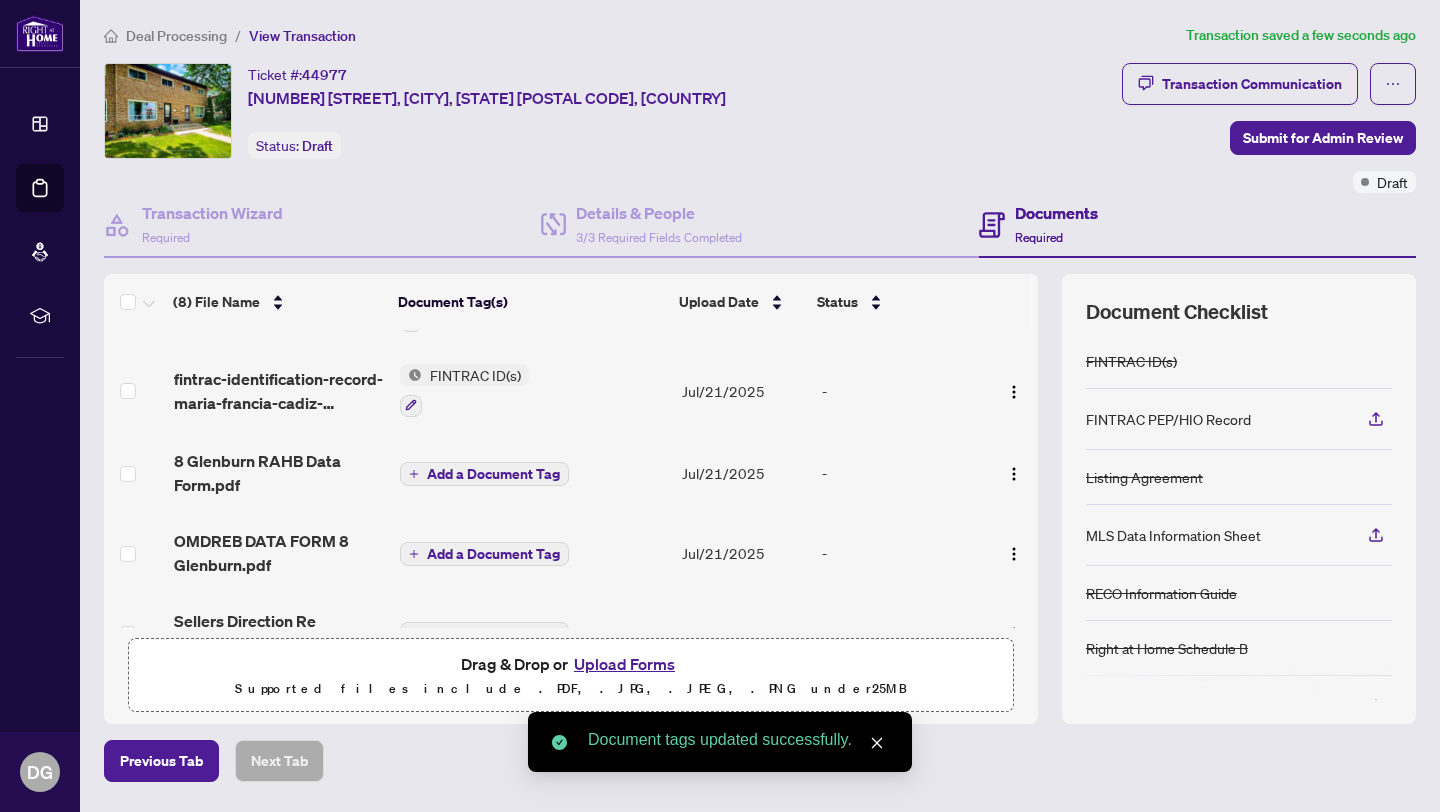 scroll, scrollTop: 369, scrollLeft: 0, axis: vertical 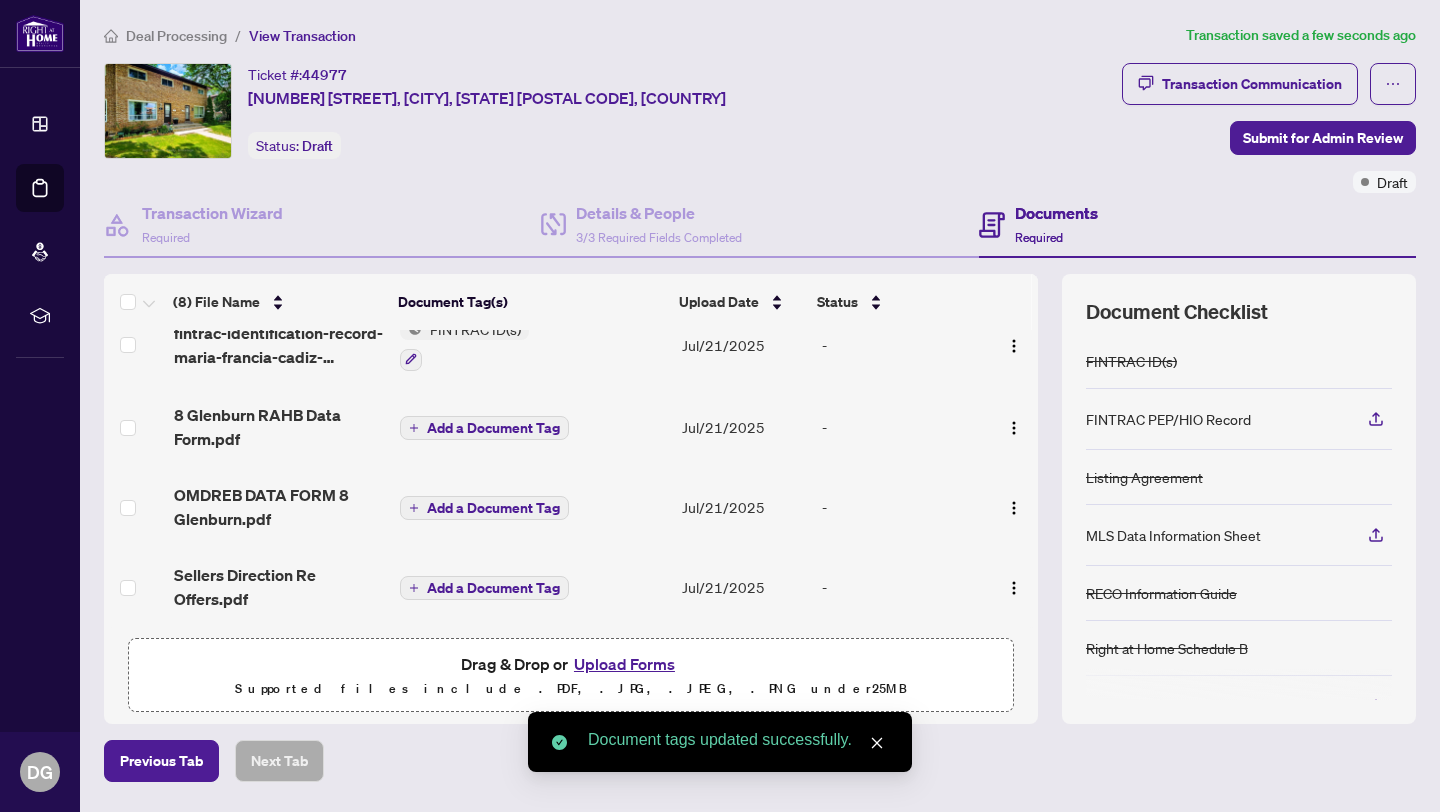 click on "Add a Document Tag" at bounding box center [493, 428] 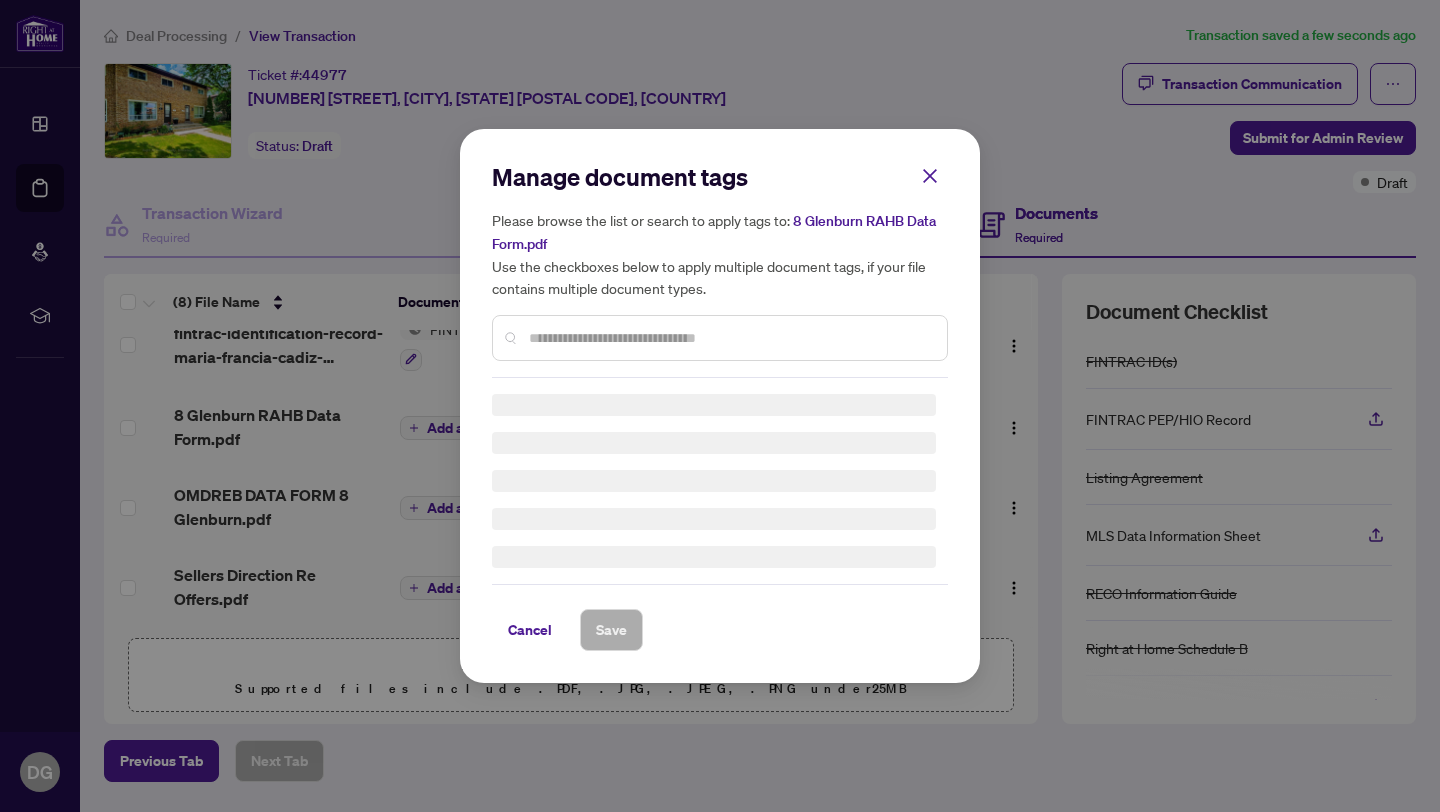 click on "Manage document tags Please browse the list or search to apply tags to: 8 Glenburn RAHB Data Form.pdf Use the checkboxes below to apply multiple document tags, if your file contains multiple document types." at bounding box center [720, 269] 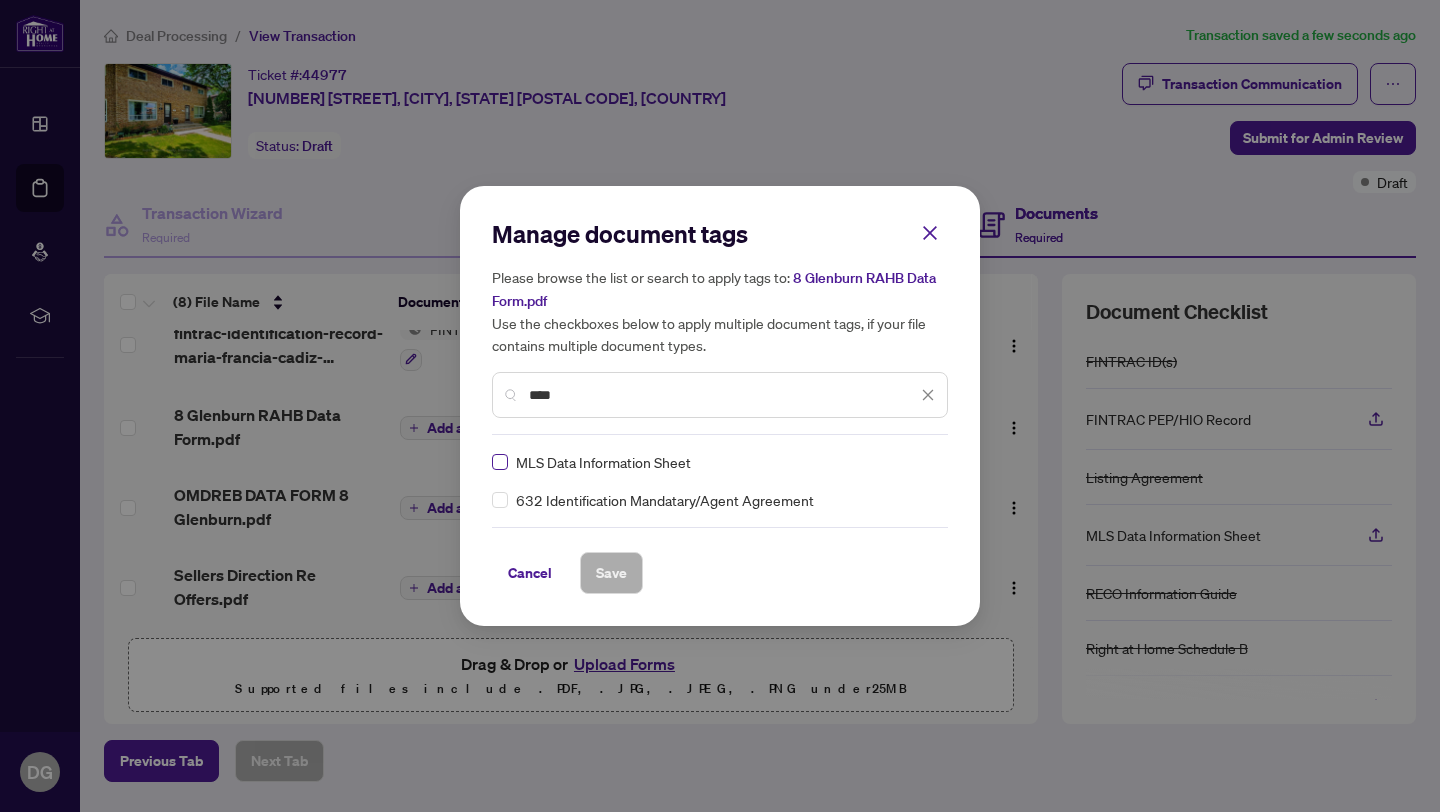 type on "****" 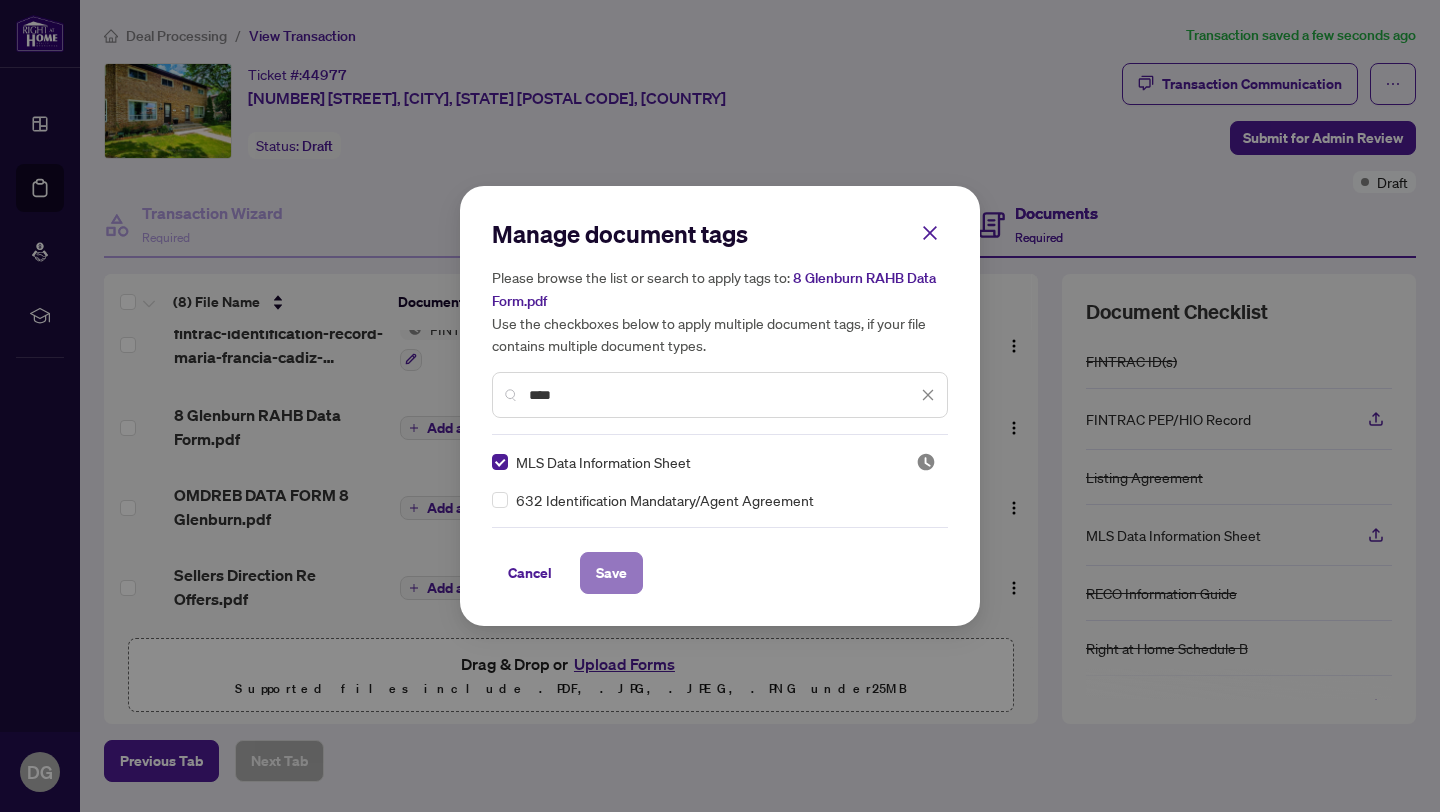 click on "Save" at bounding box center [611, 573] 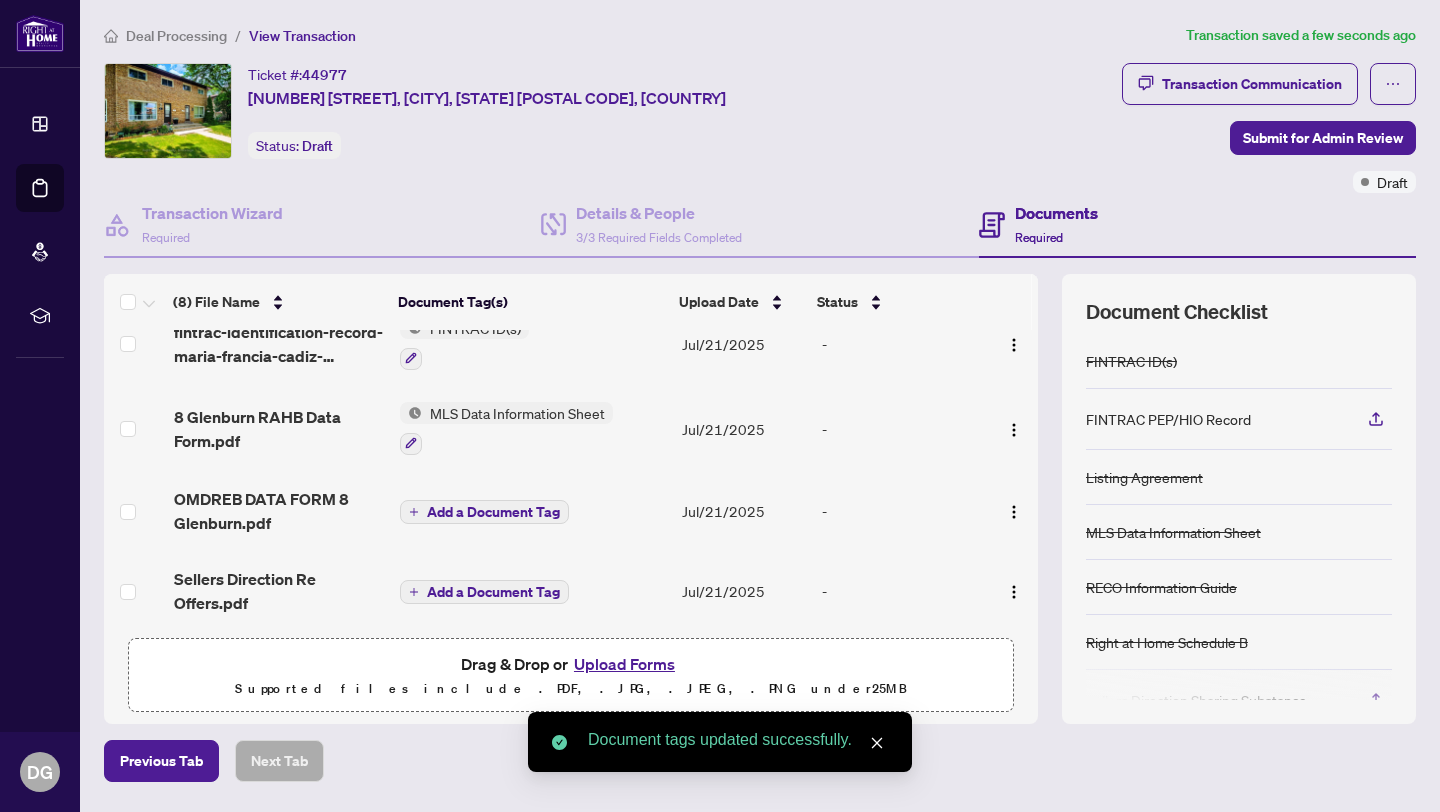 scroll, scrollTop: 373, scrollLeft: 0, axis: vertical 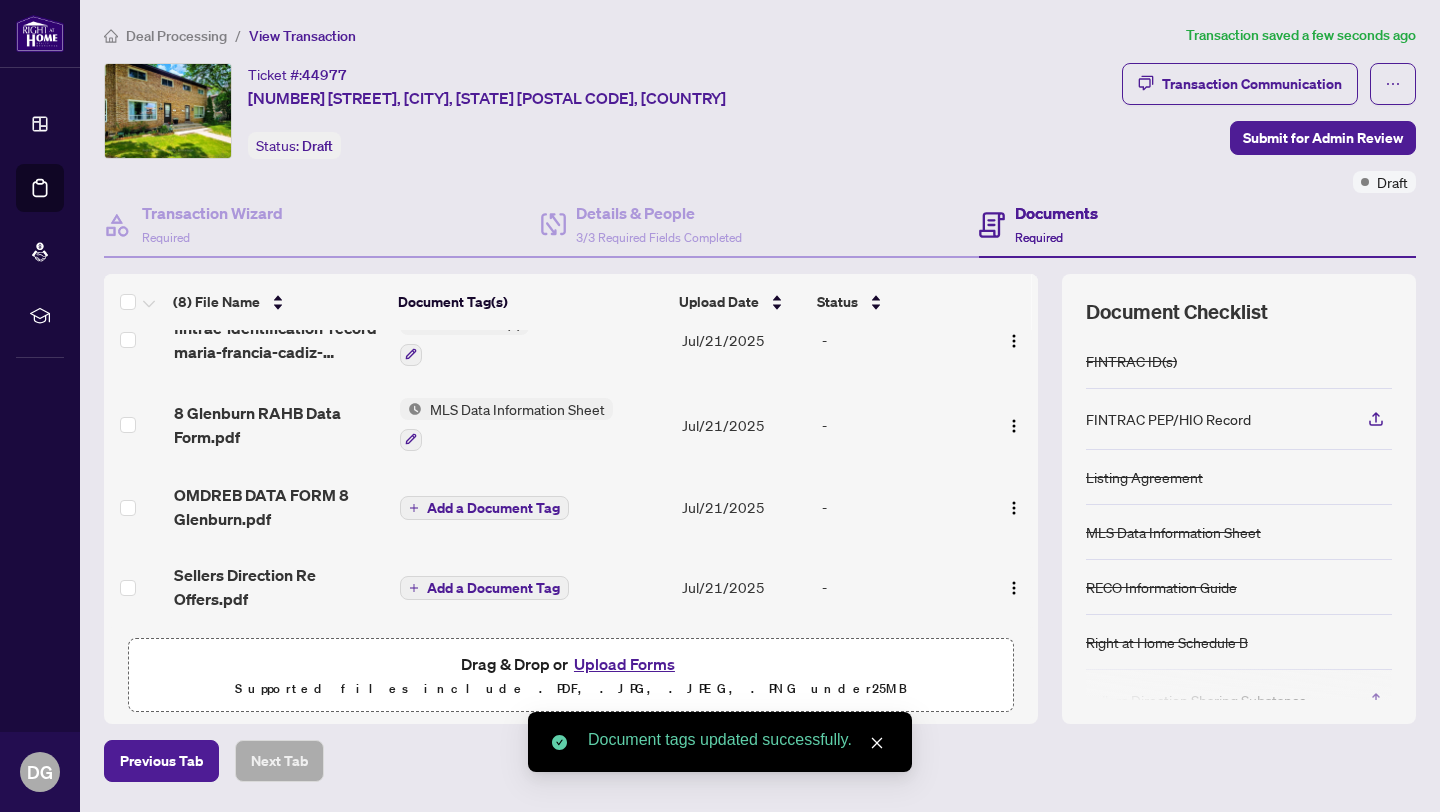 click on "Add a Document Tag" at bounding box center (493, 508) 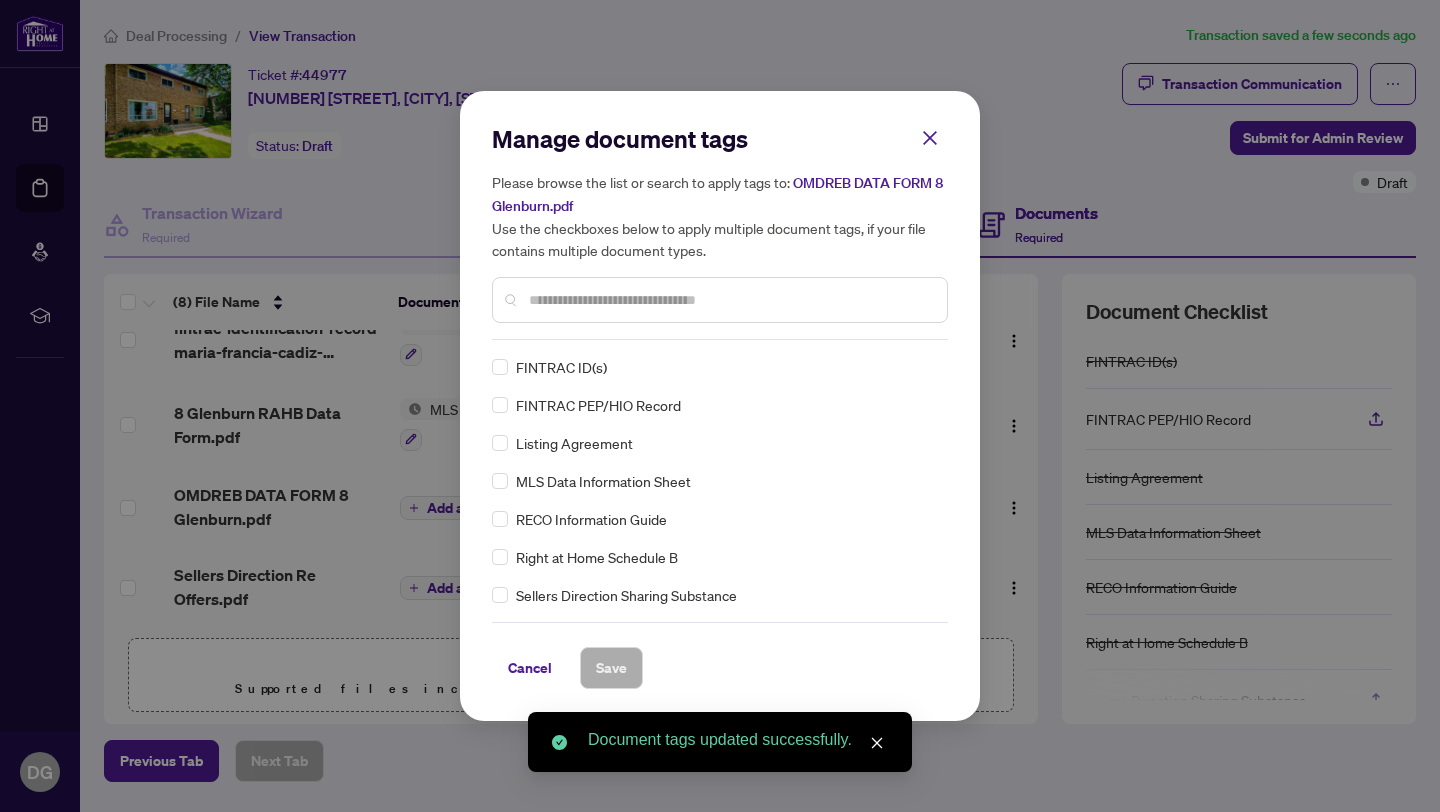click on "Manage document tags Please browse the list or search to apply tags to: OMDREB DATA FORM 8 Glenburn.pdf Use the checkboxes below to apply multiple document tags, if your file contains multiple document types." at bounding box center (720, 231) 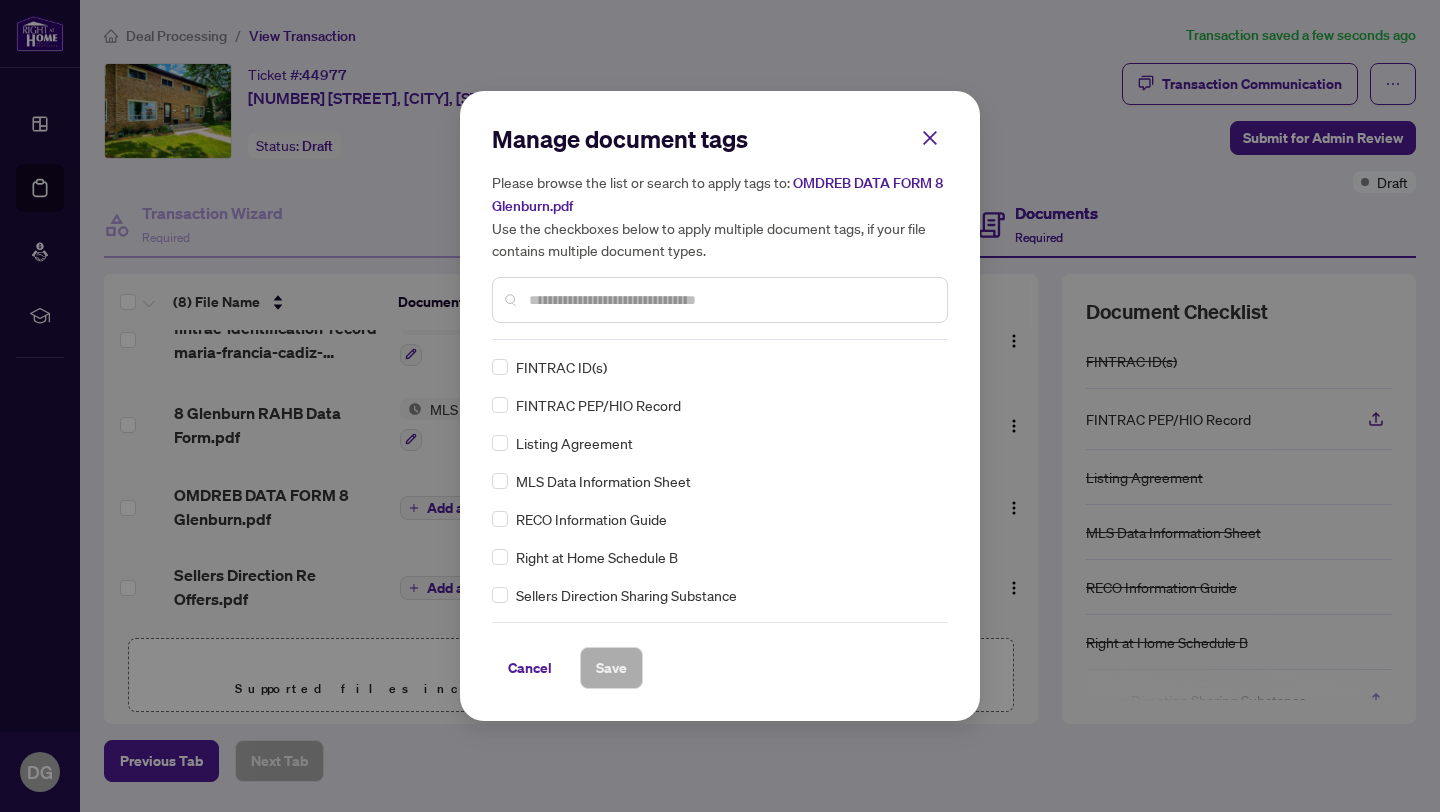click at bounding box center (720, 300) 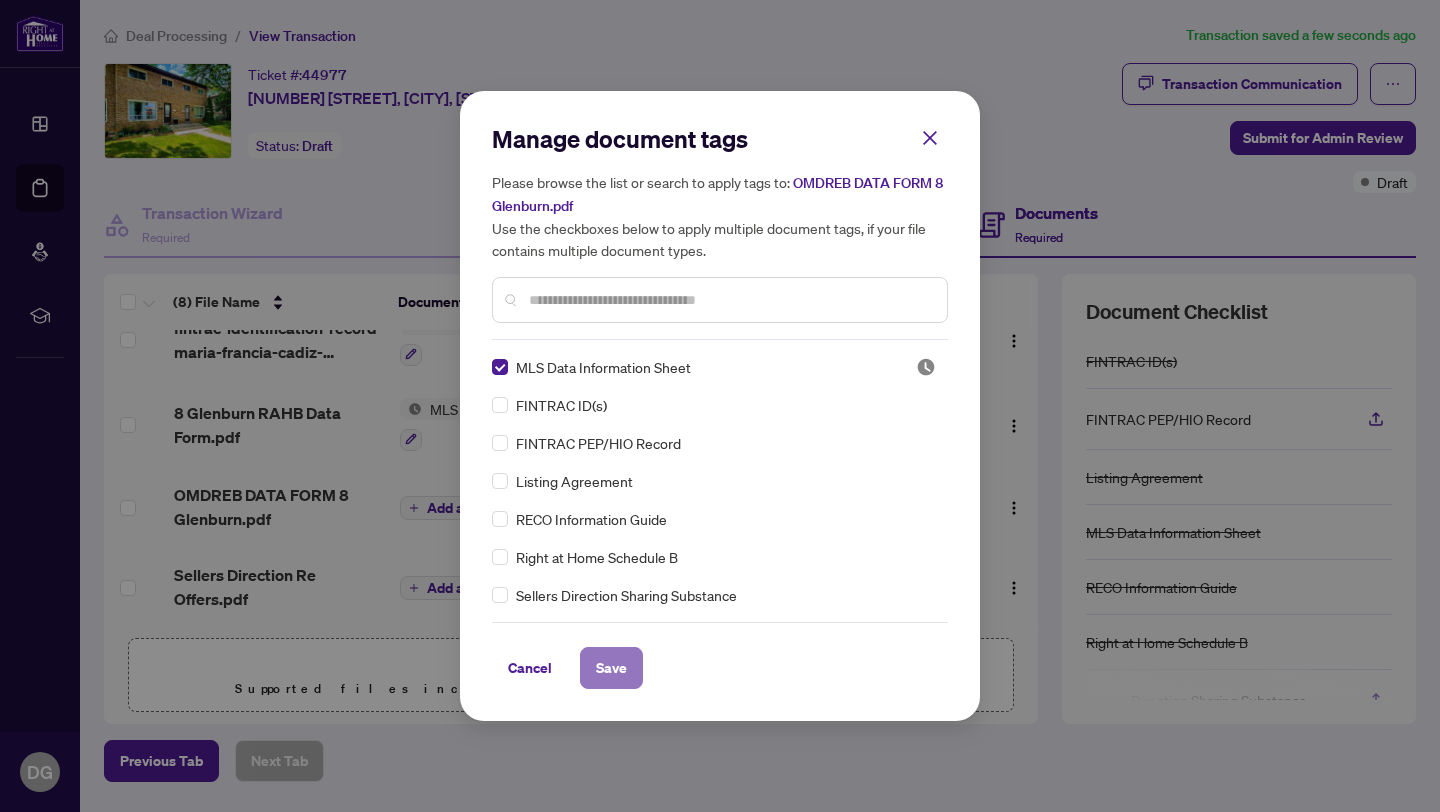 click on "Save" at bounding box center (611, 668) 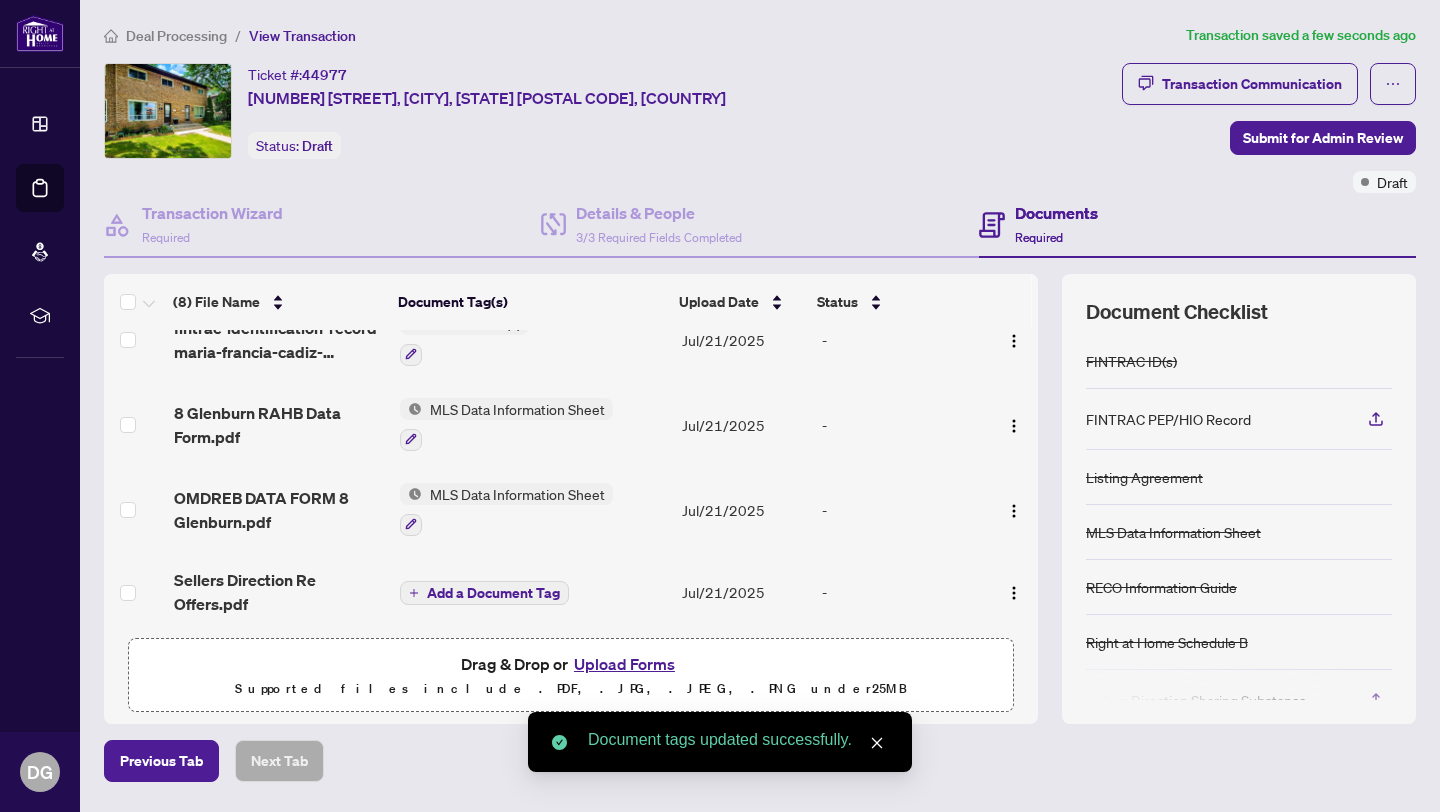 click on "Add a Document Tag" at bounding box center [493, 593] 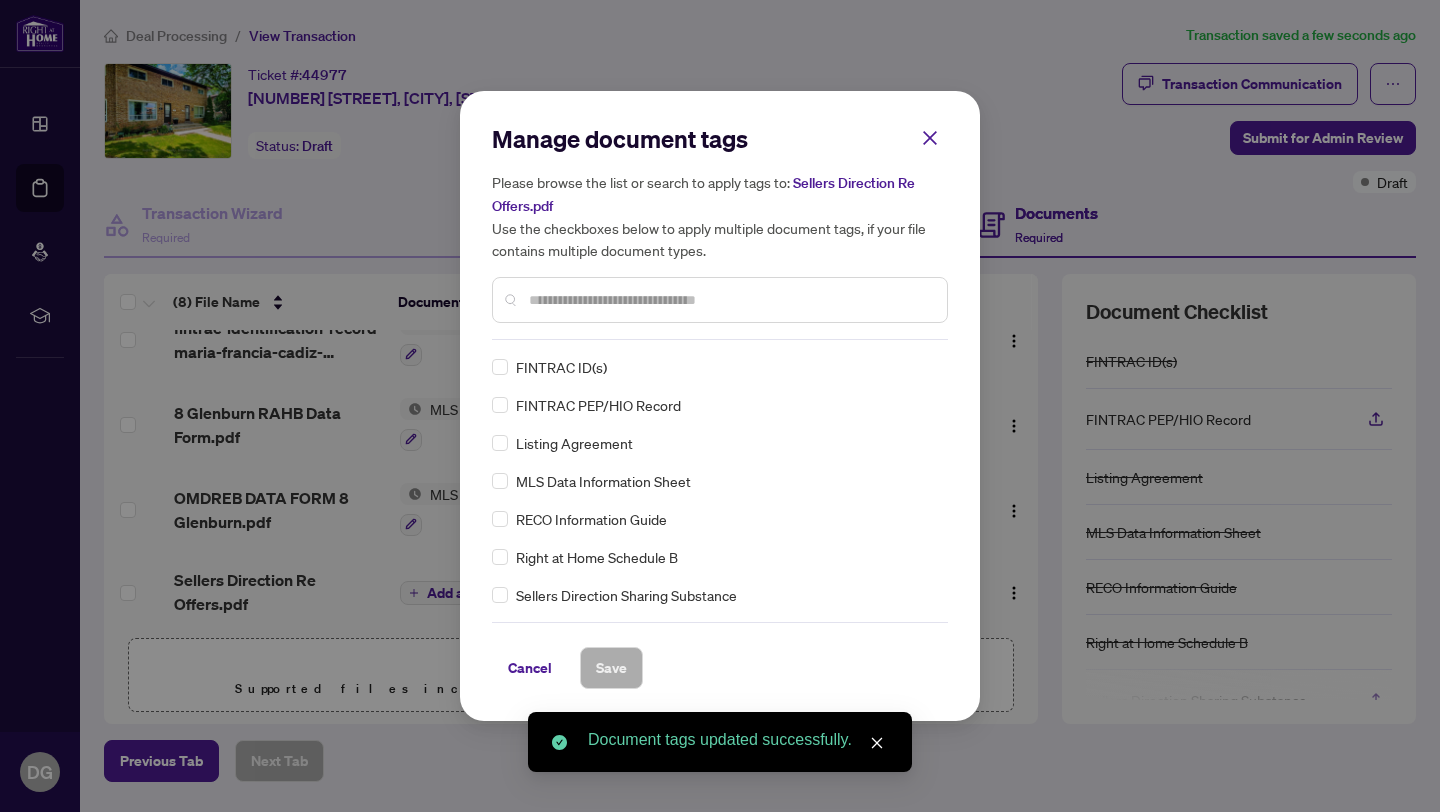 click on "Manage document tags Please browse the list or search to apply tags to: Sellers Direction Re Offers.pdf Use the checkboxes below to apply multiple document tags, if your file contains multiple document types." at bounding box center (720, 231) 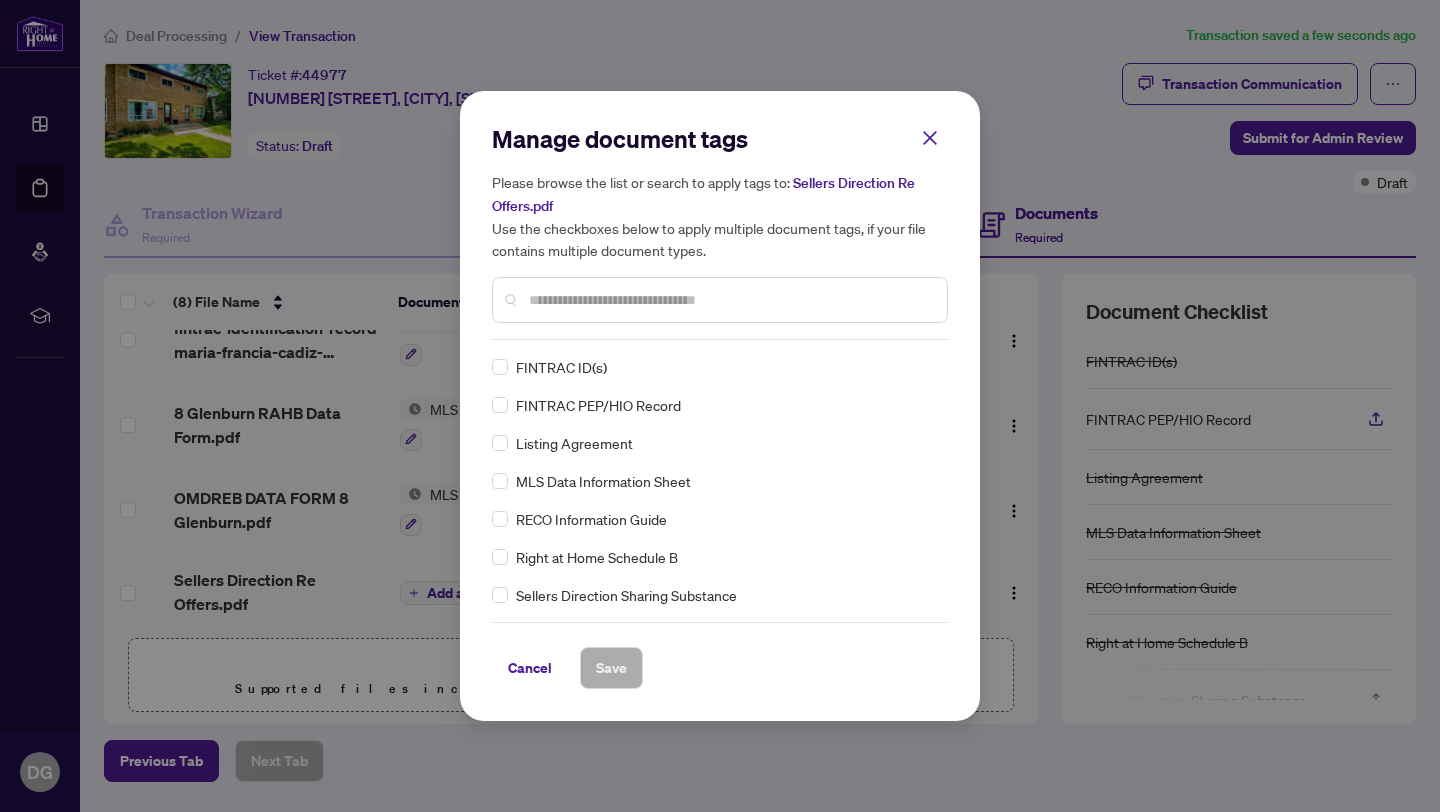 click at bounding box center [730, 300] 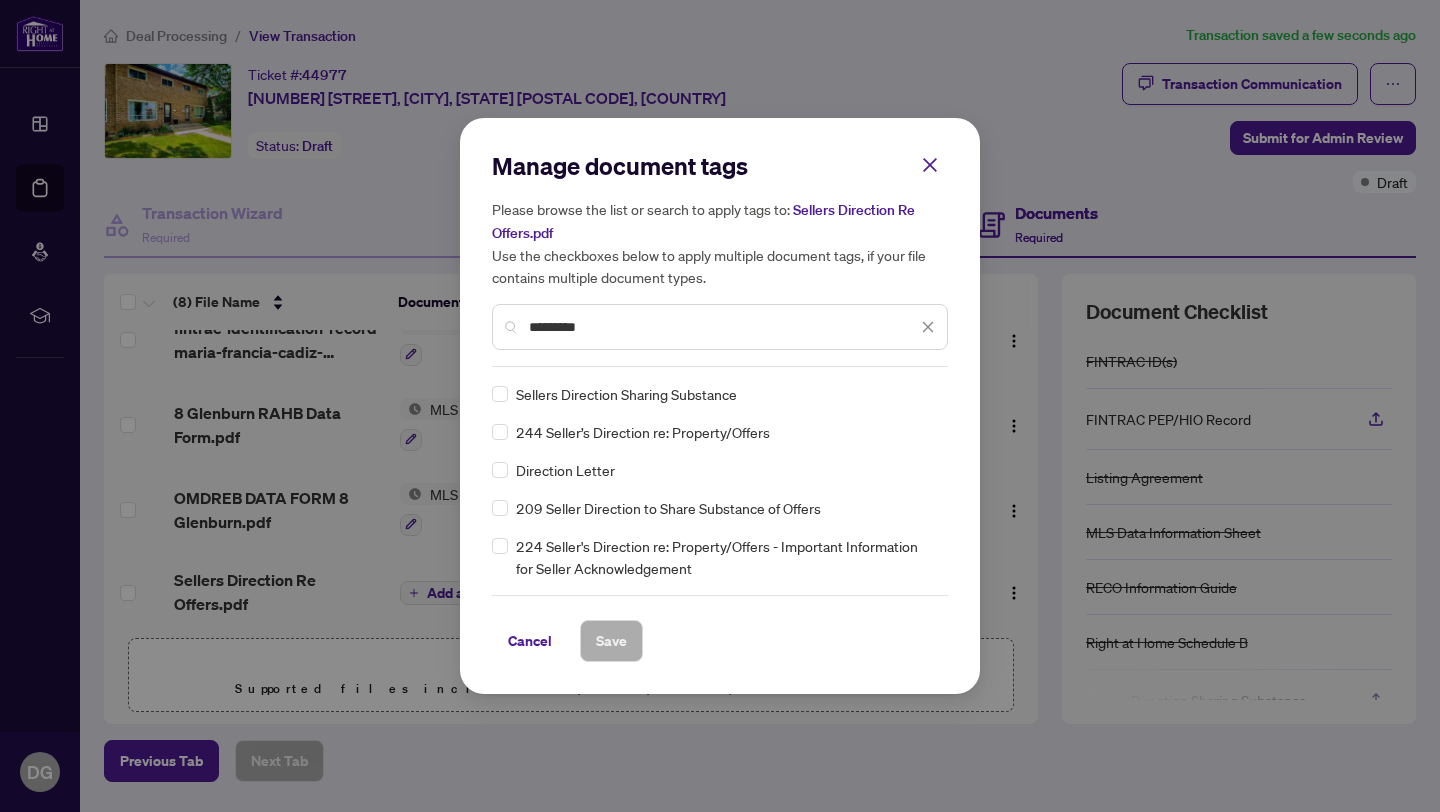 type on "*********" 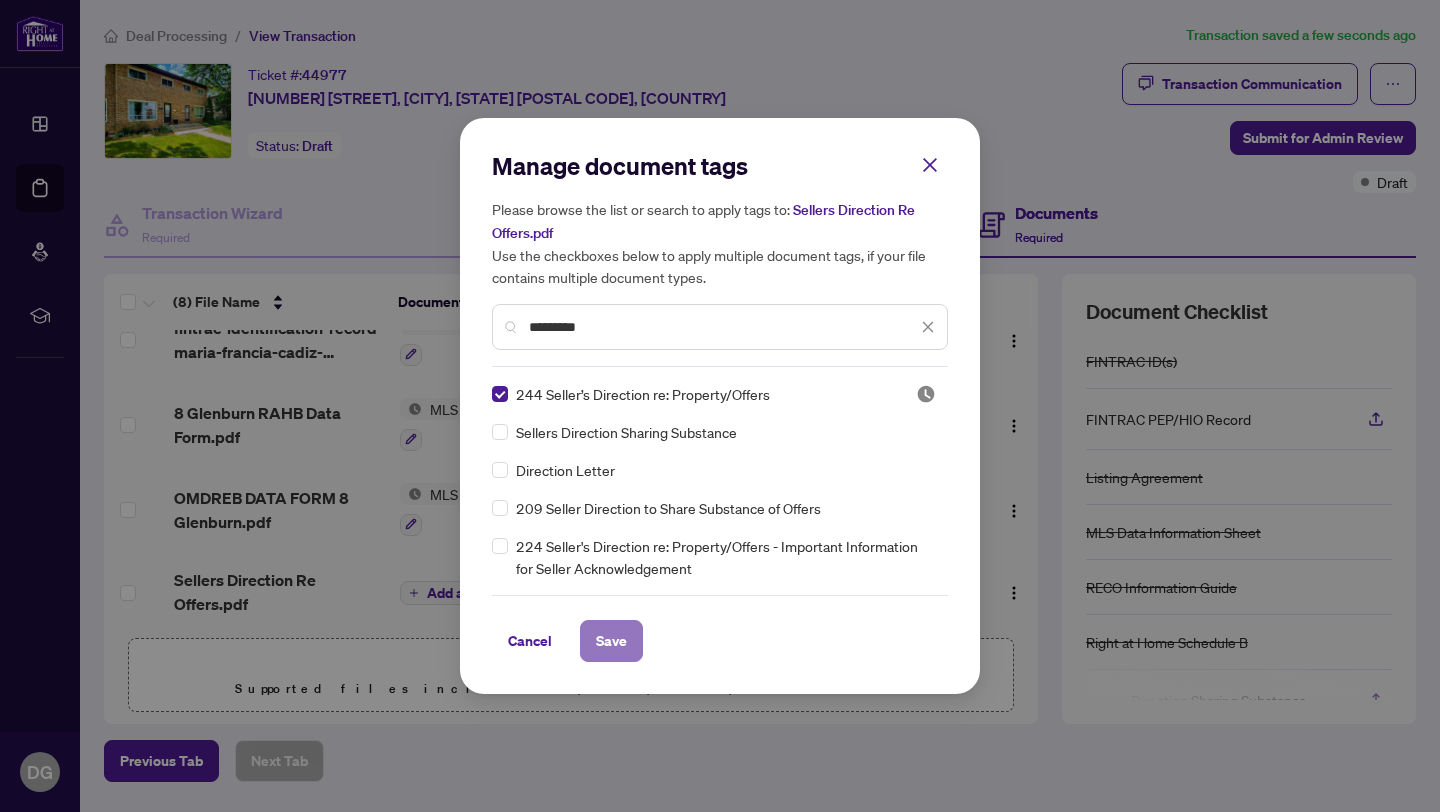 click on "Save" at bounding box center [611, 641] 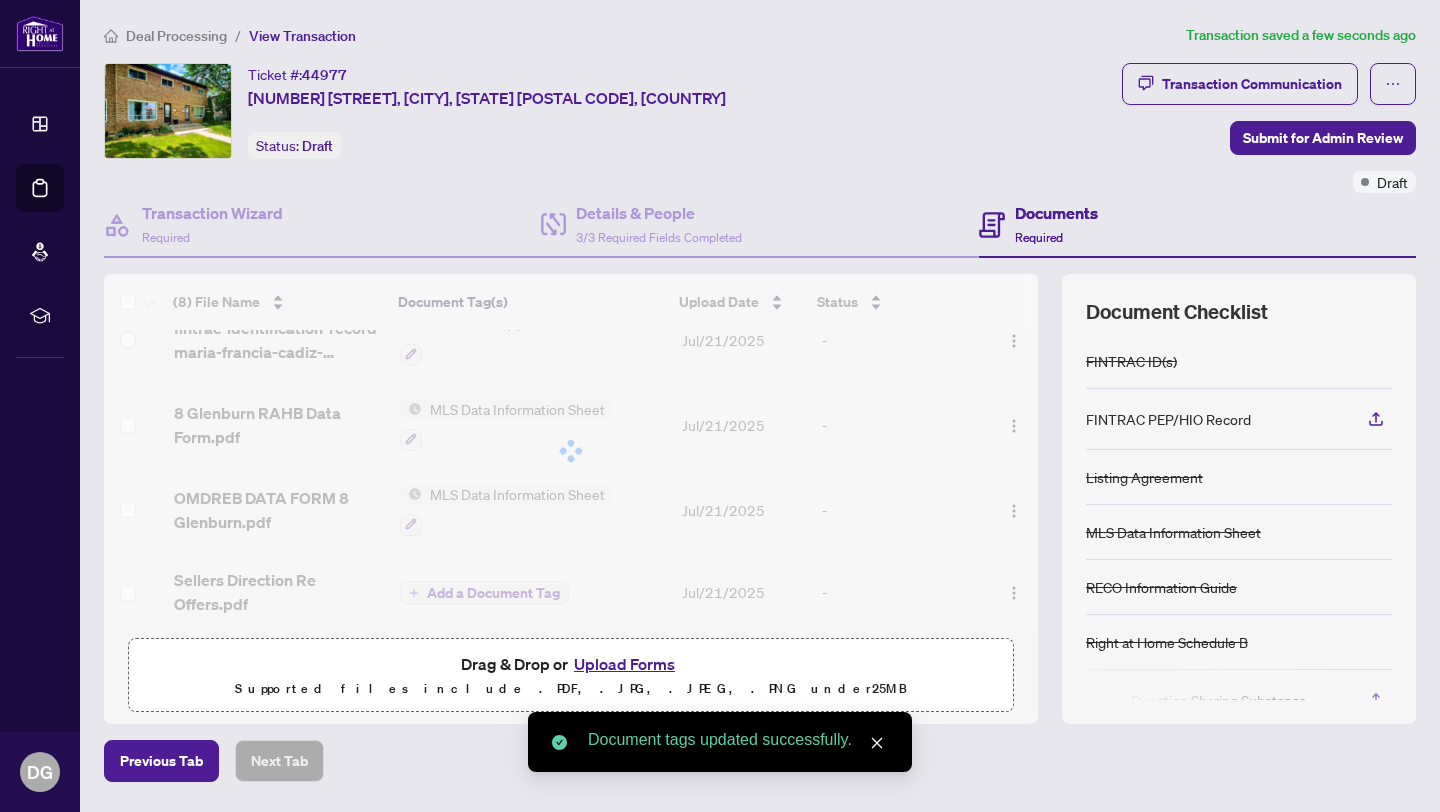 scroll, scrollTop: 62, scrollLeft: 0, axis: vertical 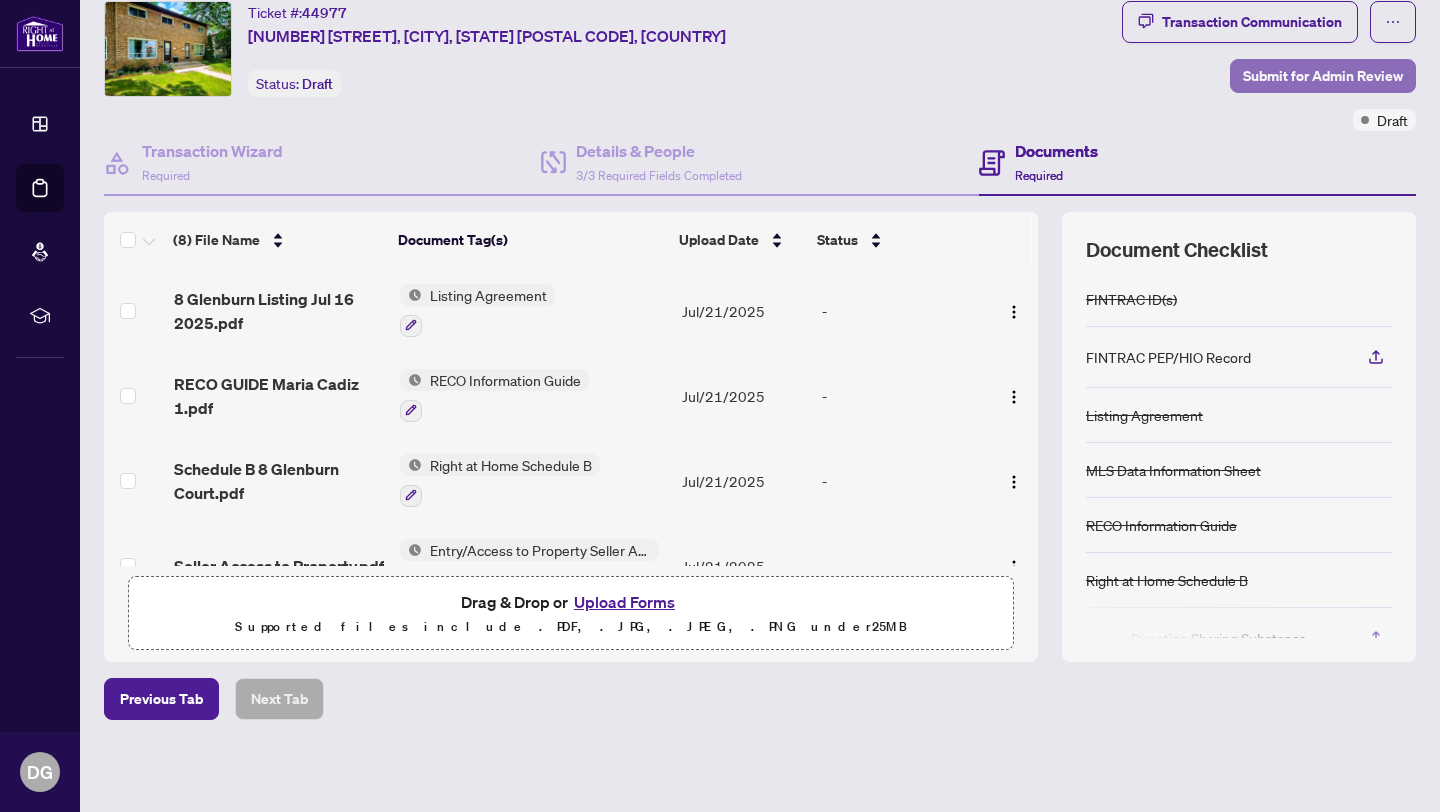 click on "Submit for Admin Review" at bounding box center [1323, 76] 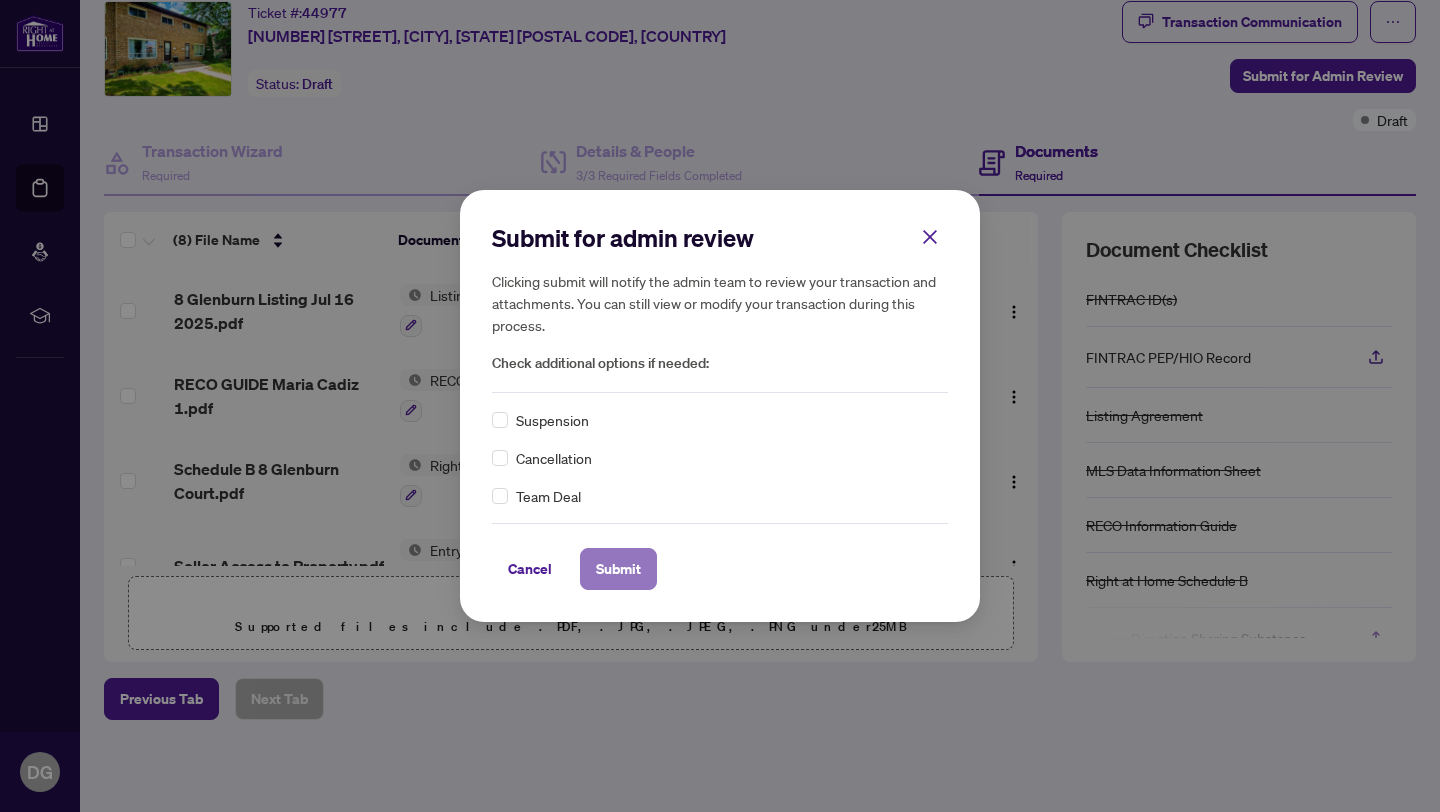 click on "Submit" at bounding box center [618, 569] 